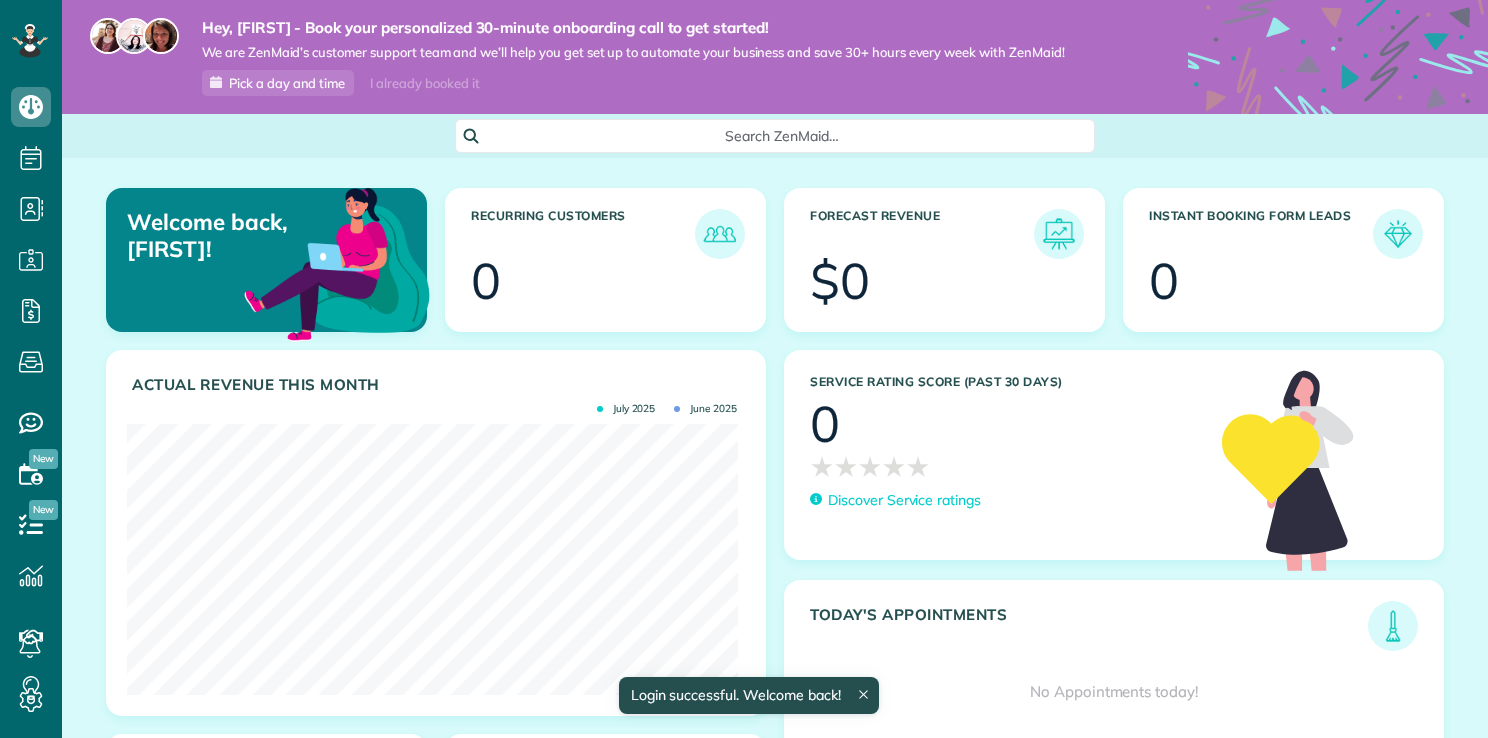 scroll, scrollTop: 0, scrollLeft: 0, axis: both 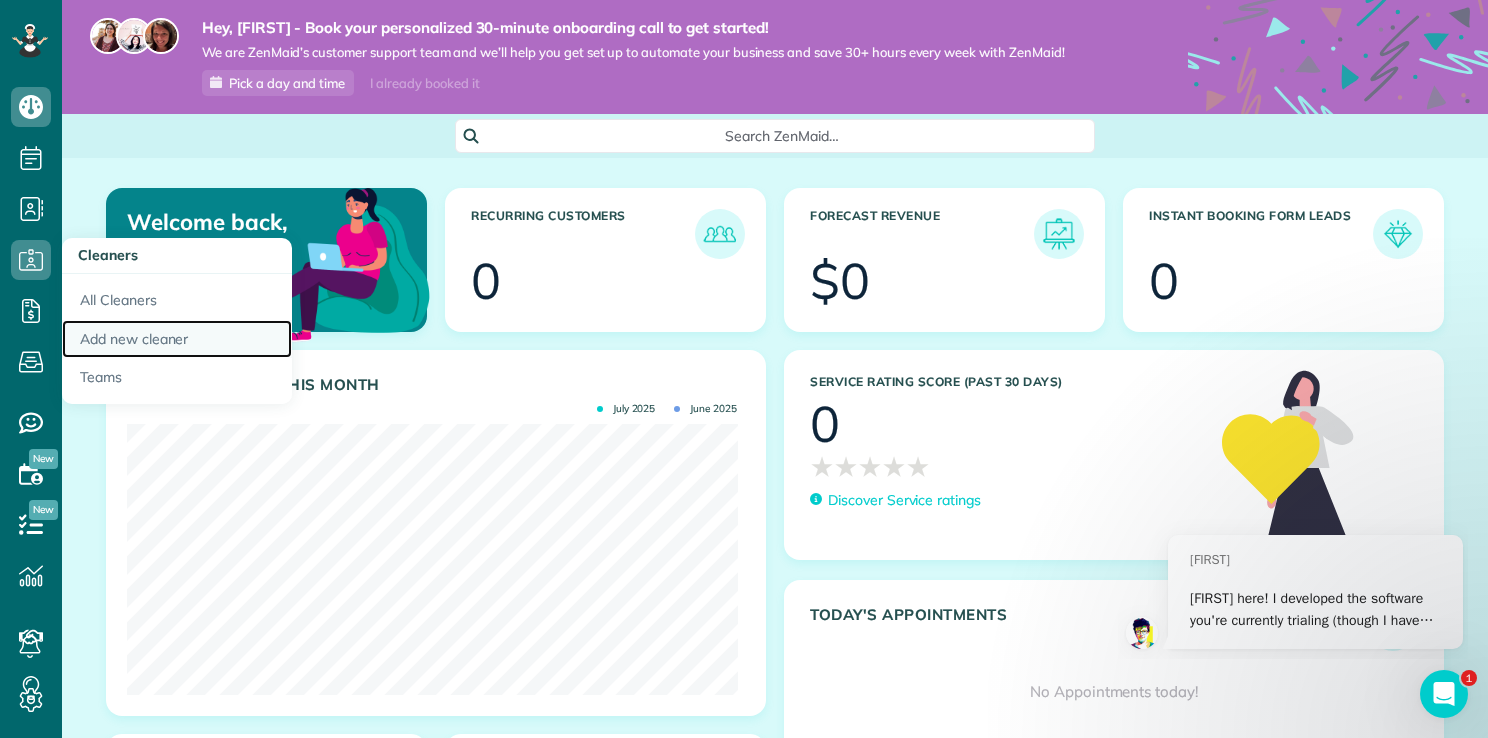 click on "Add new cleaner" at bounding box center [177, 339] 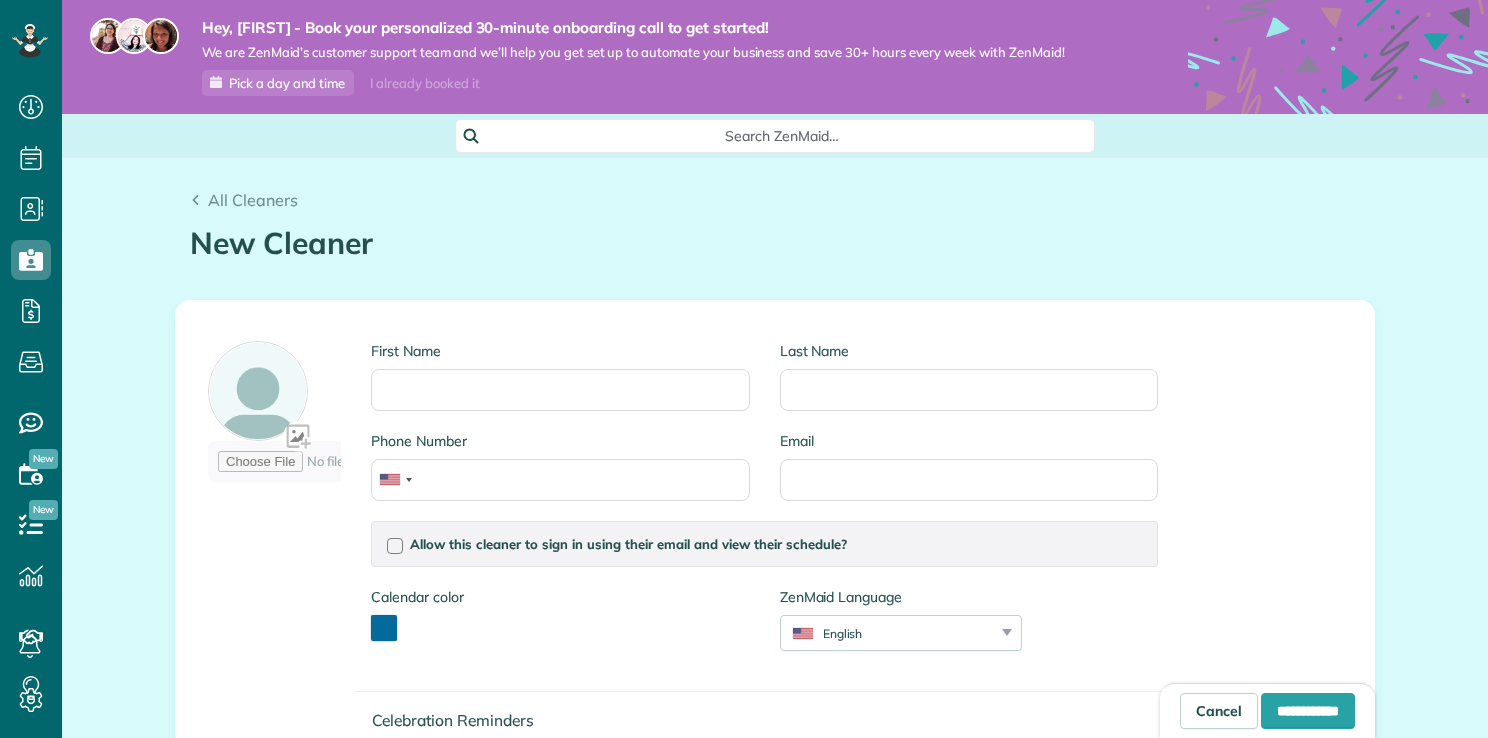 scroll, scrollTop: 0, scrollLeft: 0, axis: both 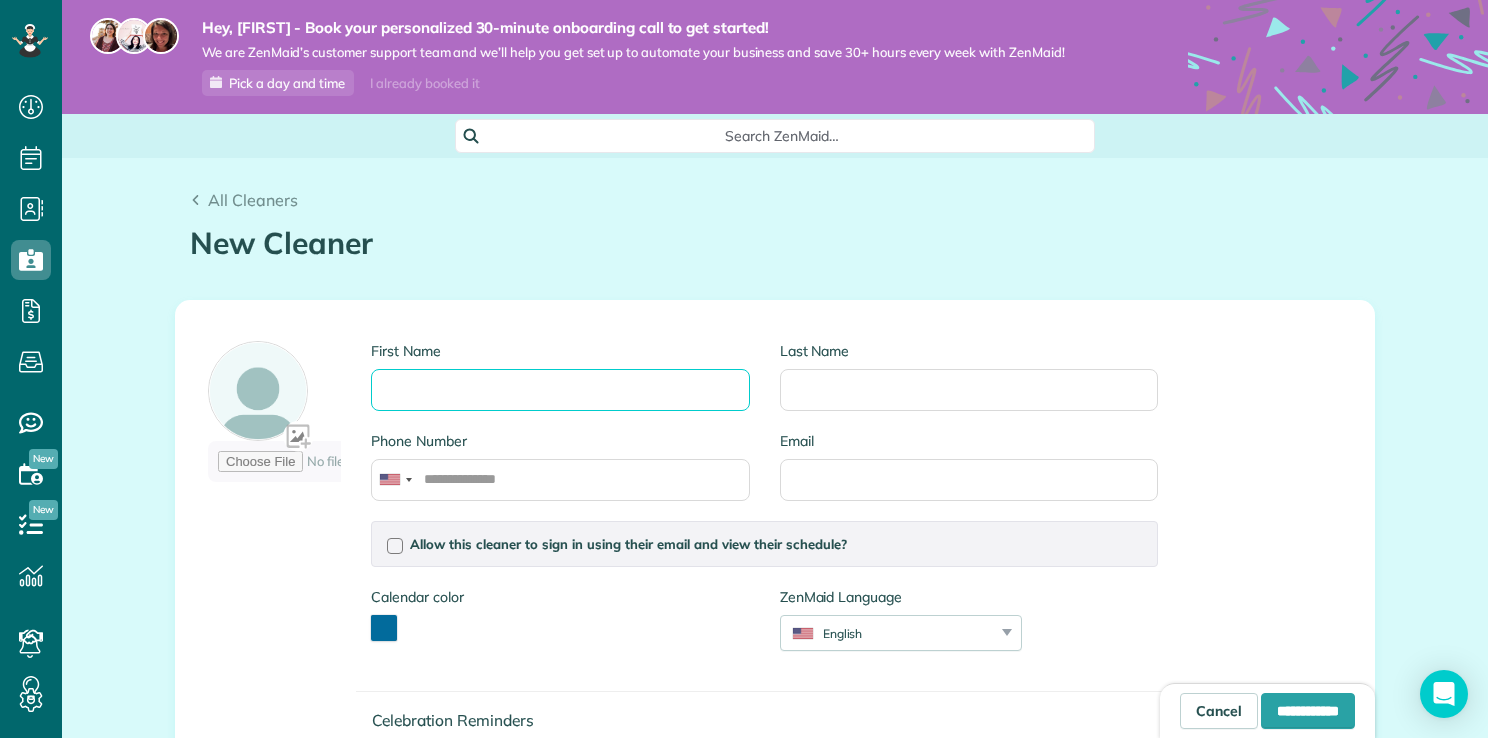 click on "First Name" at bounding box center [560, 390] 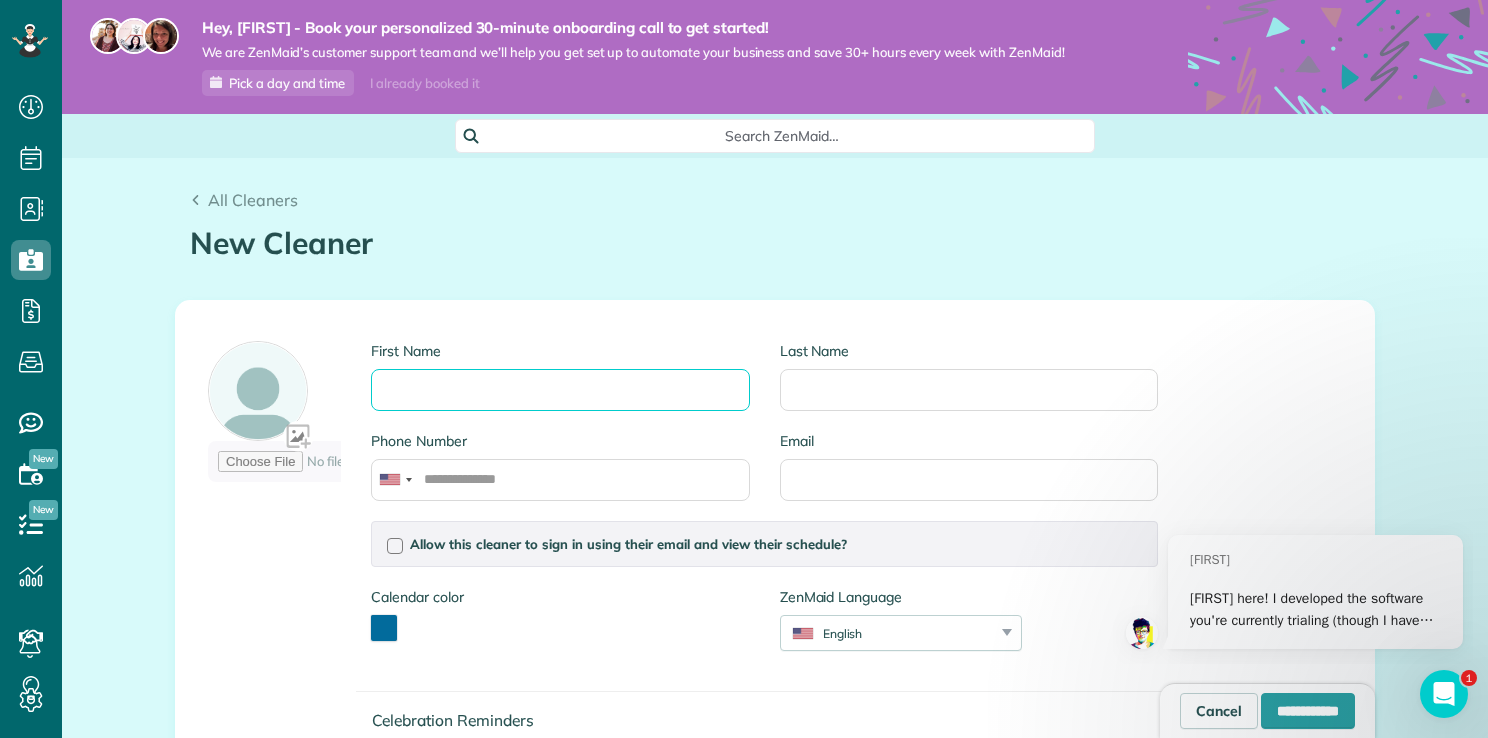 scroll, scrollTop: 0, scrollLeft: 0, axis: both 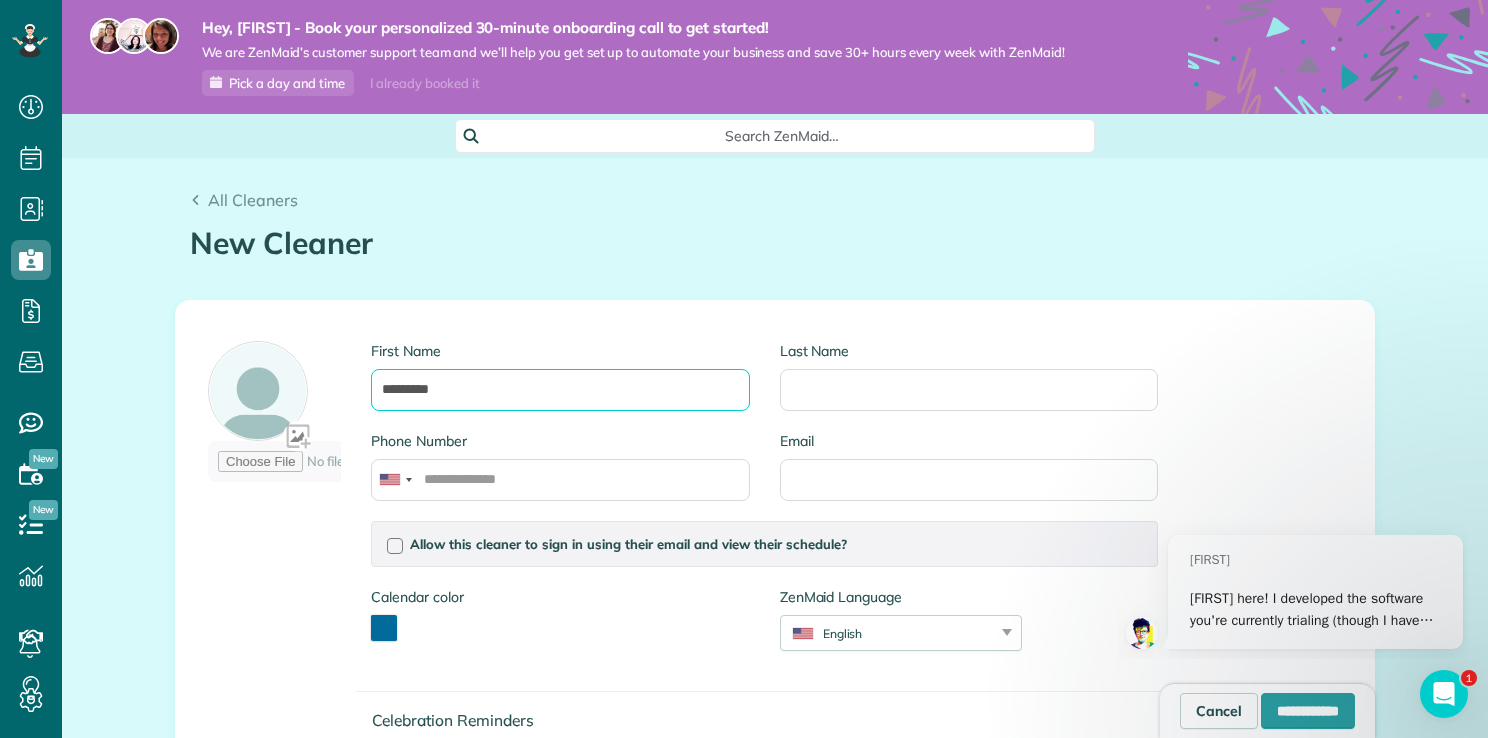 type on "*********" 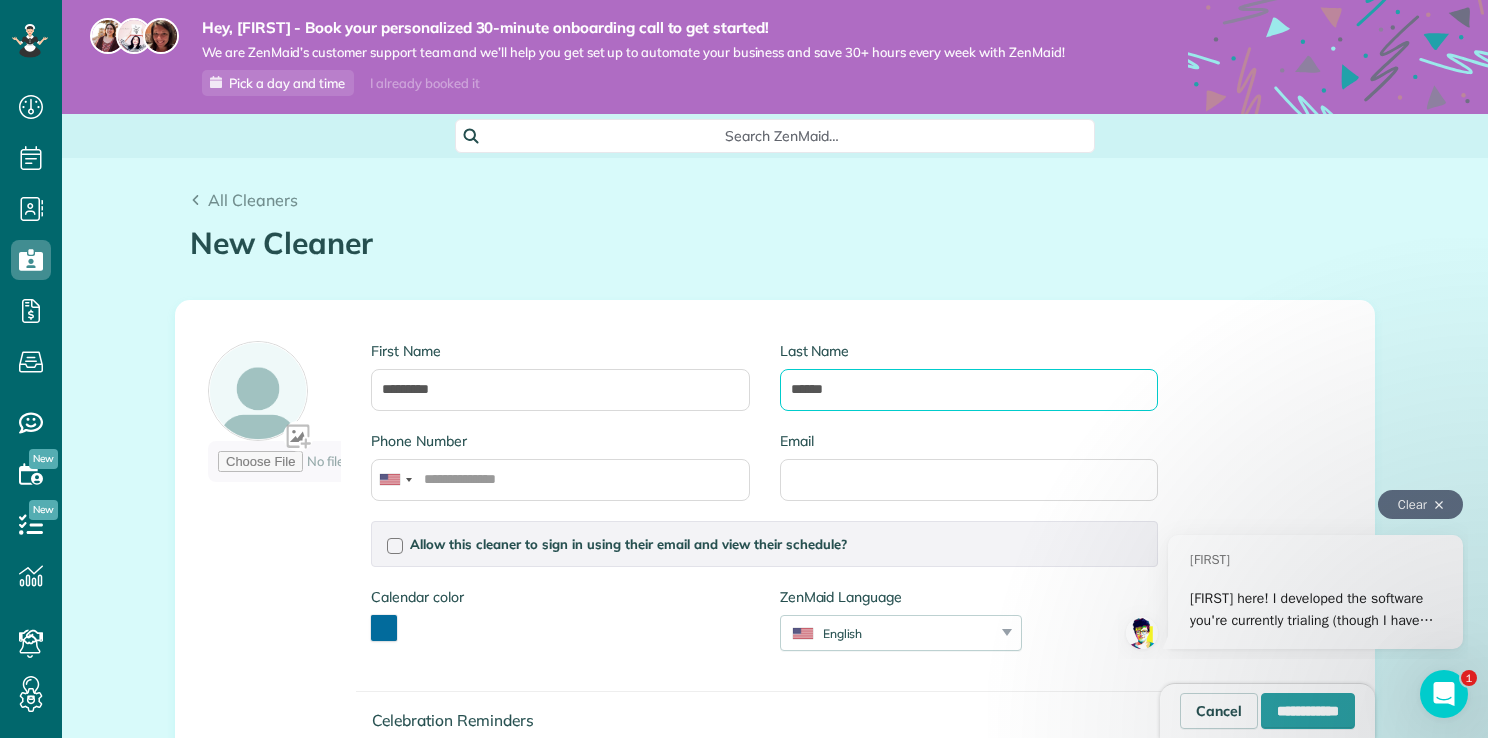 type on "******" 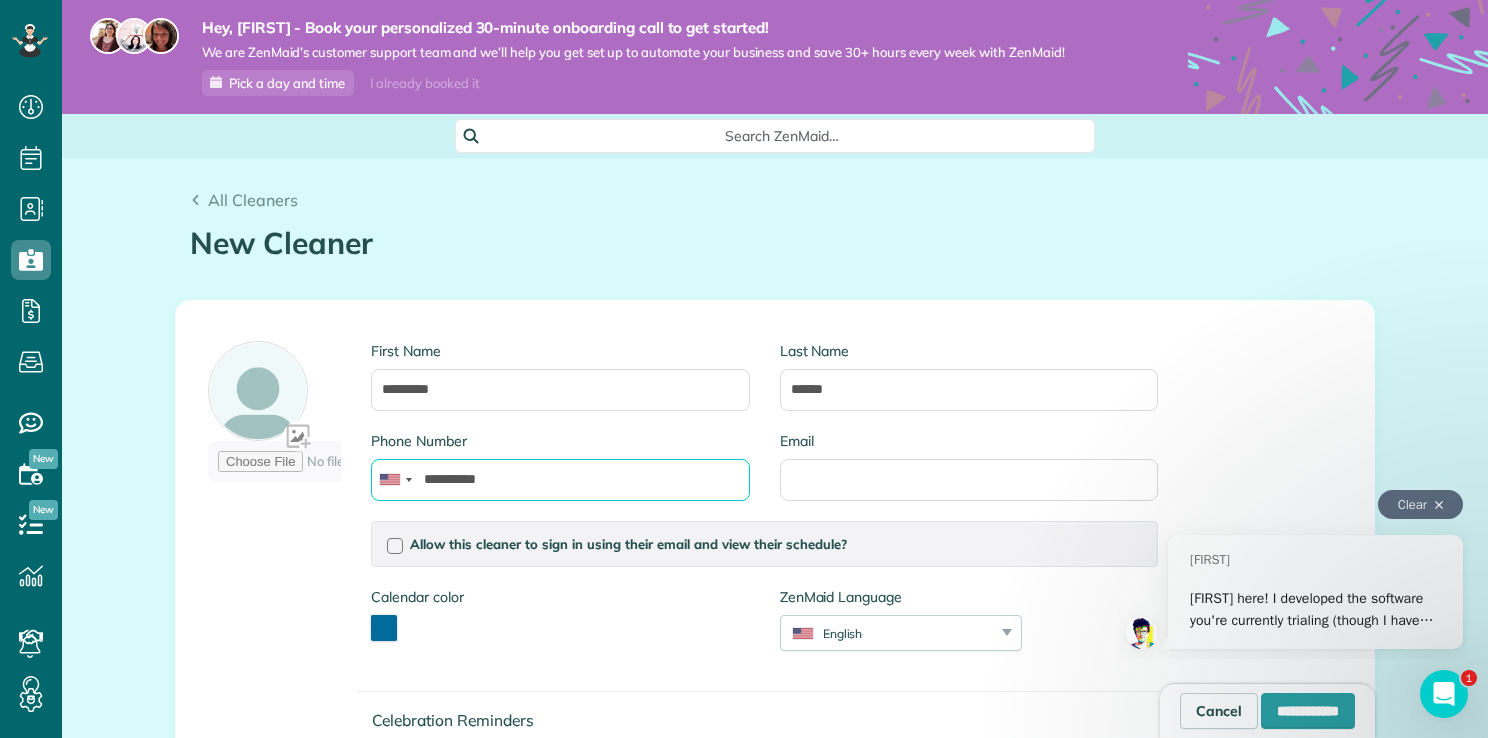 type on "**********" 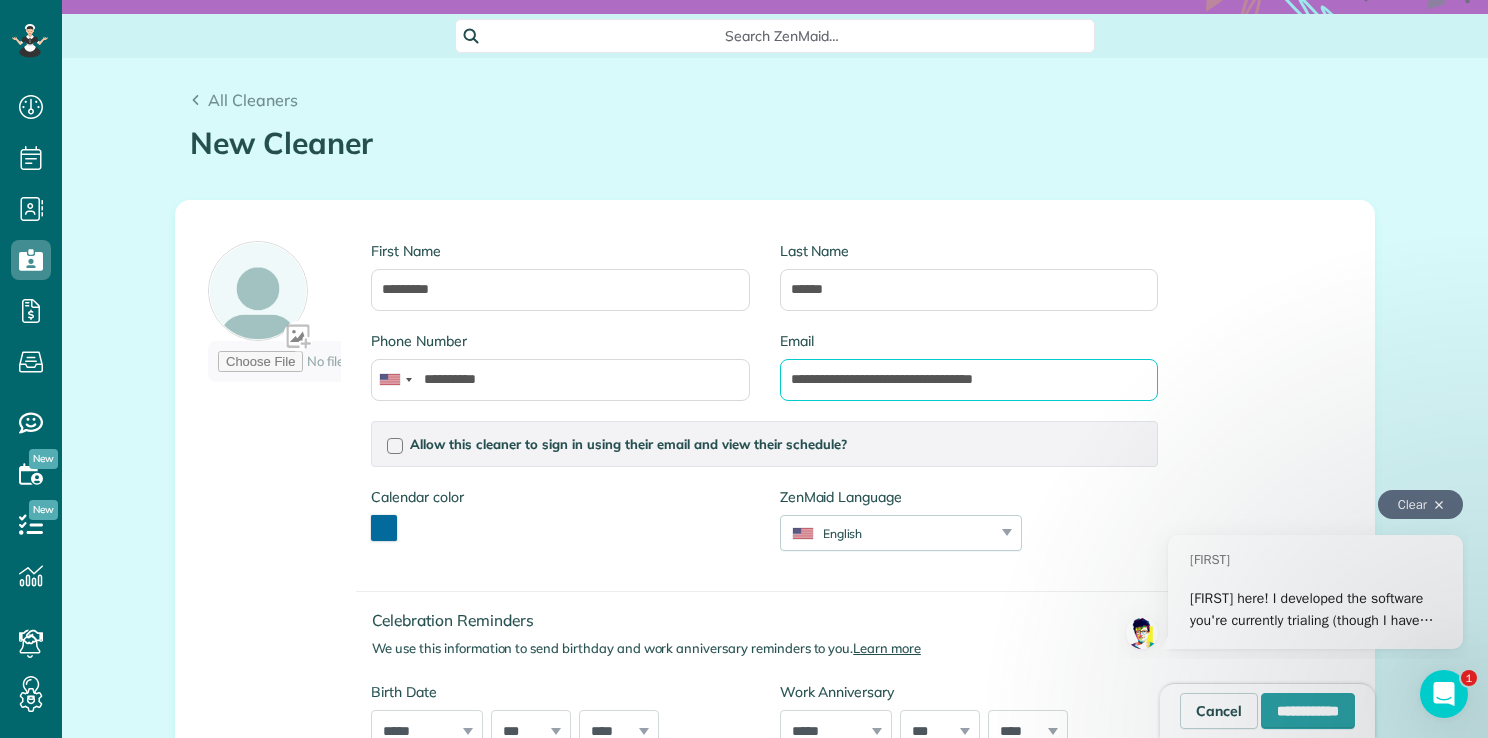 scroll, scrollTop: 200, scrollLeft: 0, axis: vertical 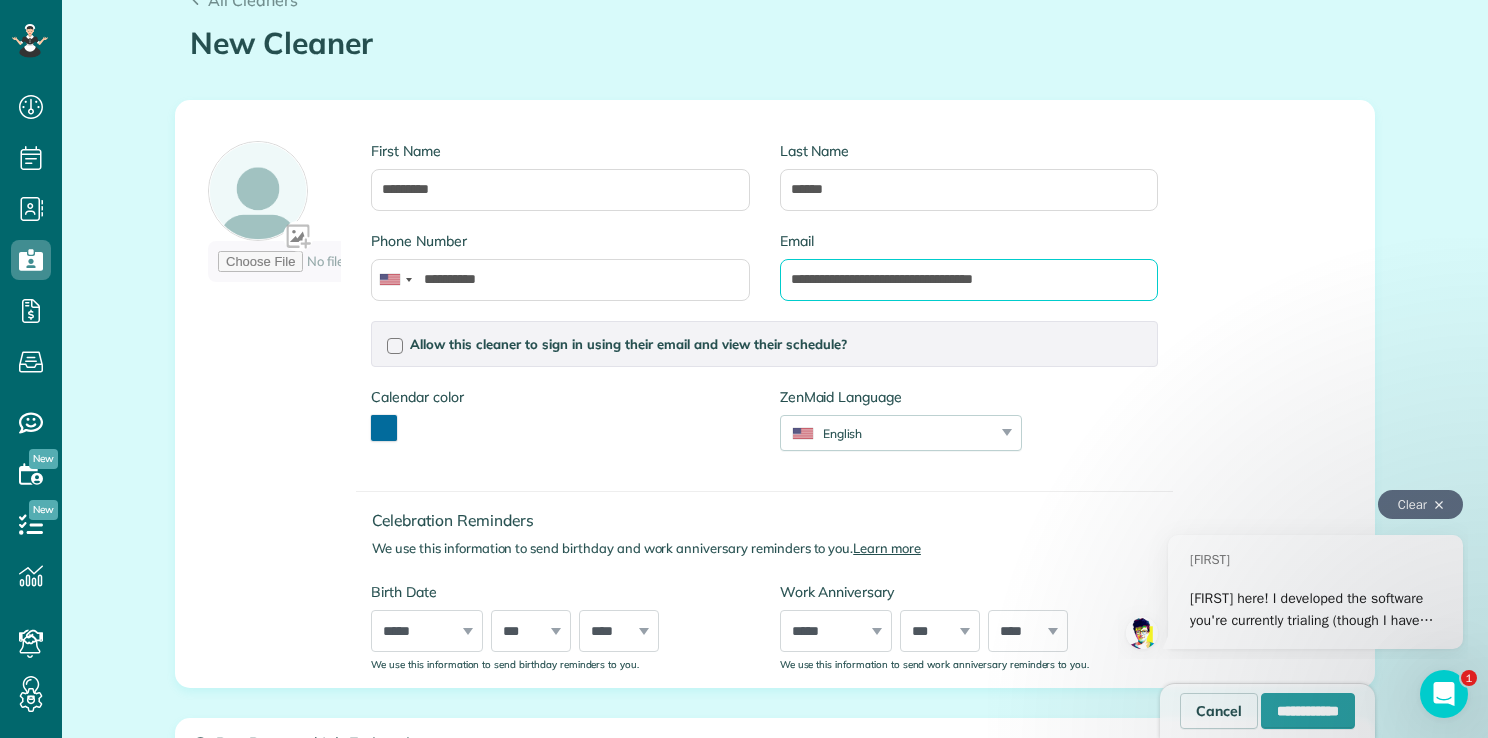 type on "**********" 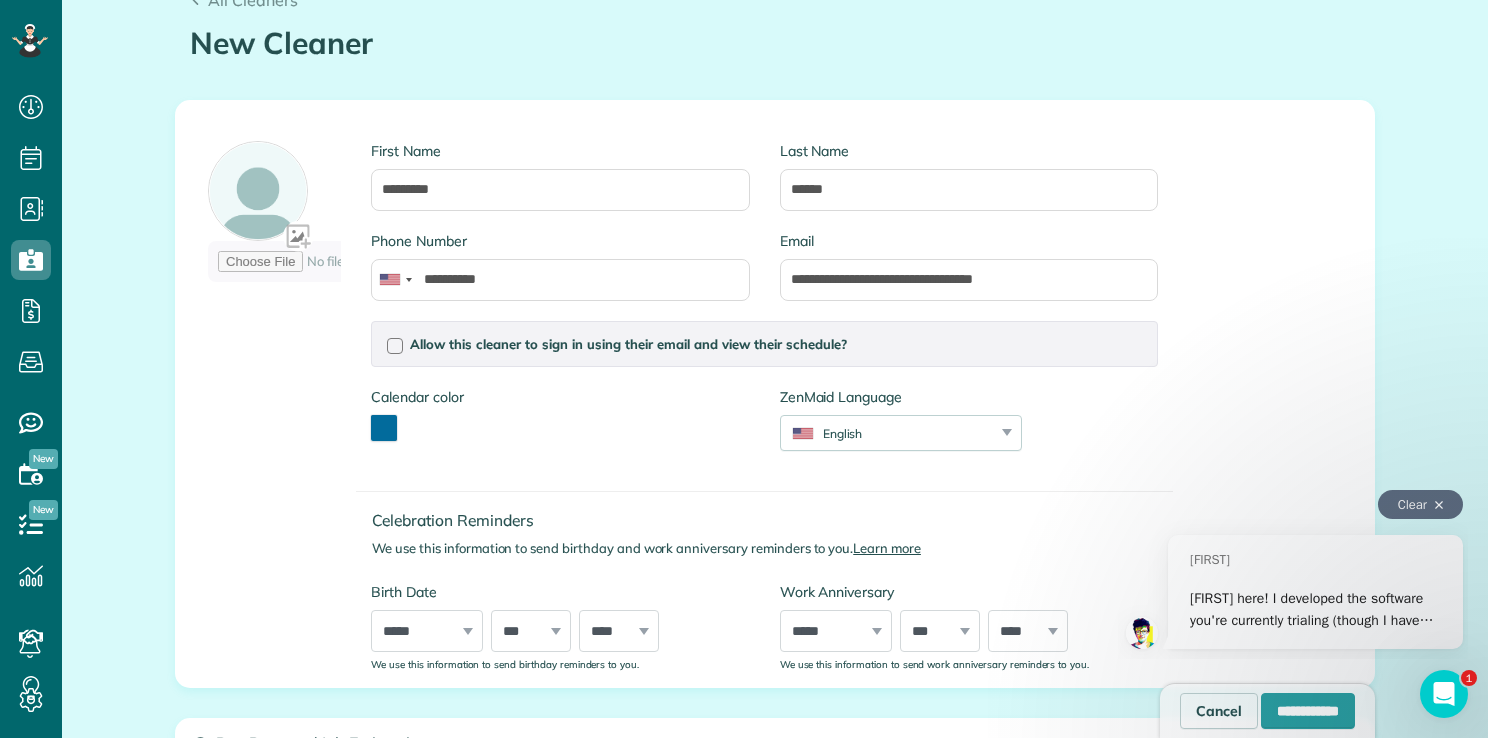 click on "*****
*******
********
*****
*****
***
****
****
******
*********
*******
********
********" at bounding box center [427, 631] 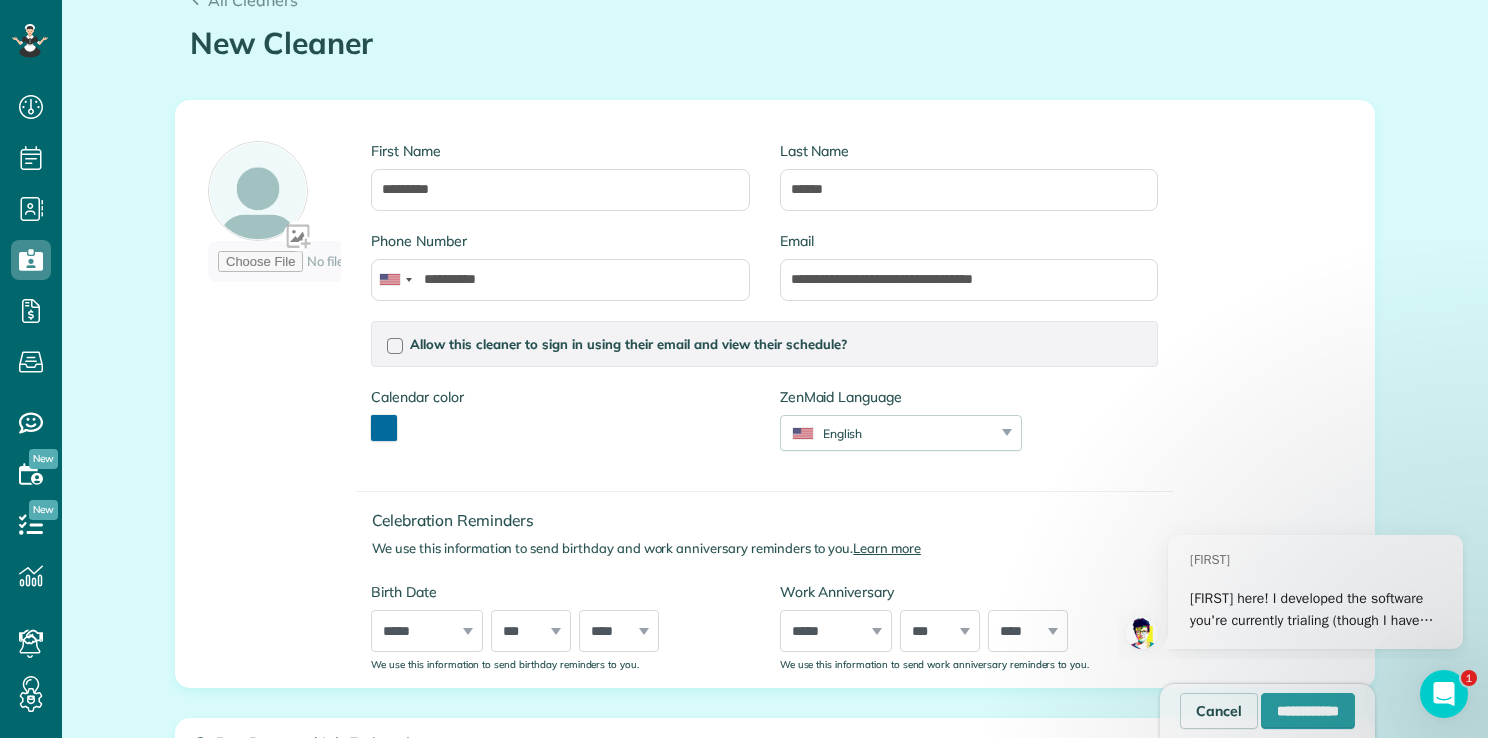 click on "*****
*******
********
*****
*****
***
****
****
******
*********
*******
********
********" at bounding box center (427, 631) 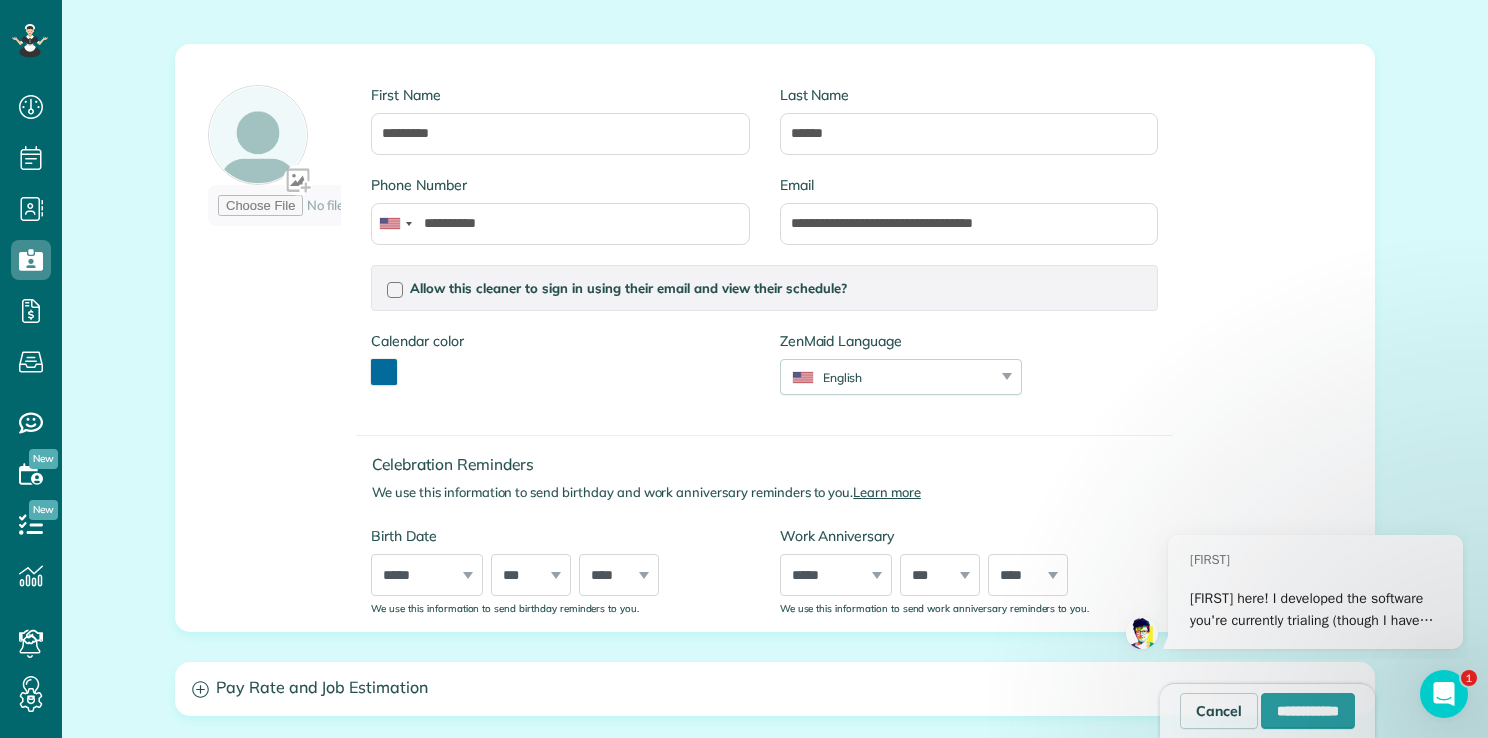 scroll, scrollTop: 300, scrollLeft: 0, axis: vertical 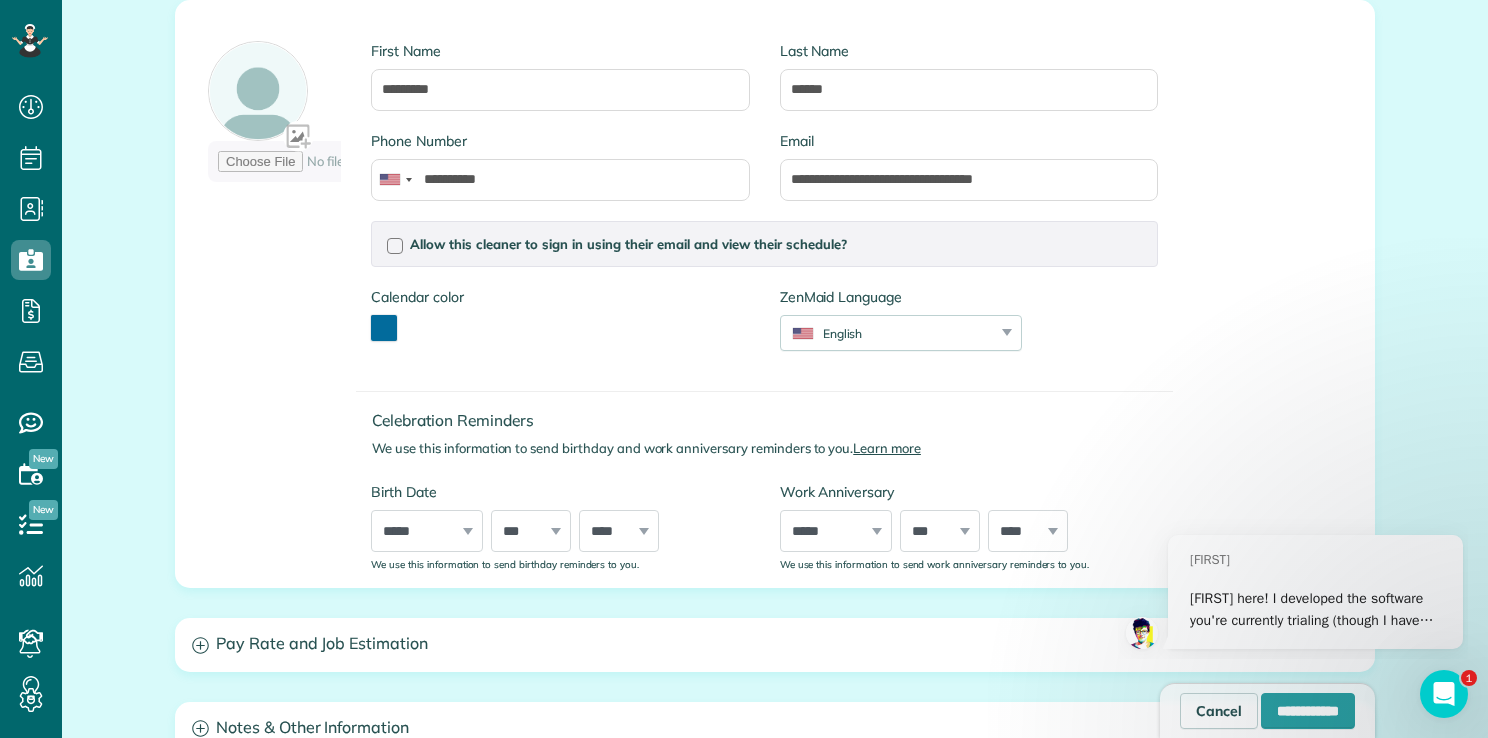 click on "*****
*******
********
*****
*****
***
****
****
******
*********
*******
********
********" at bounding box center (427, 531) 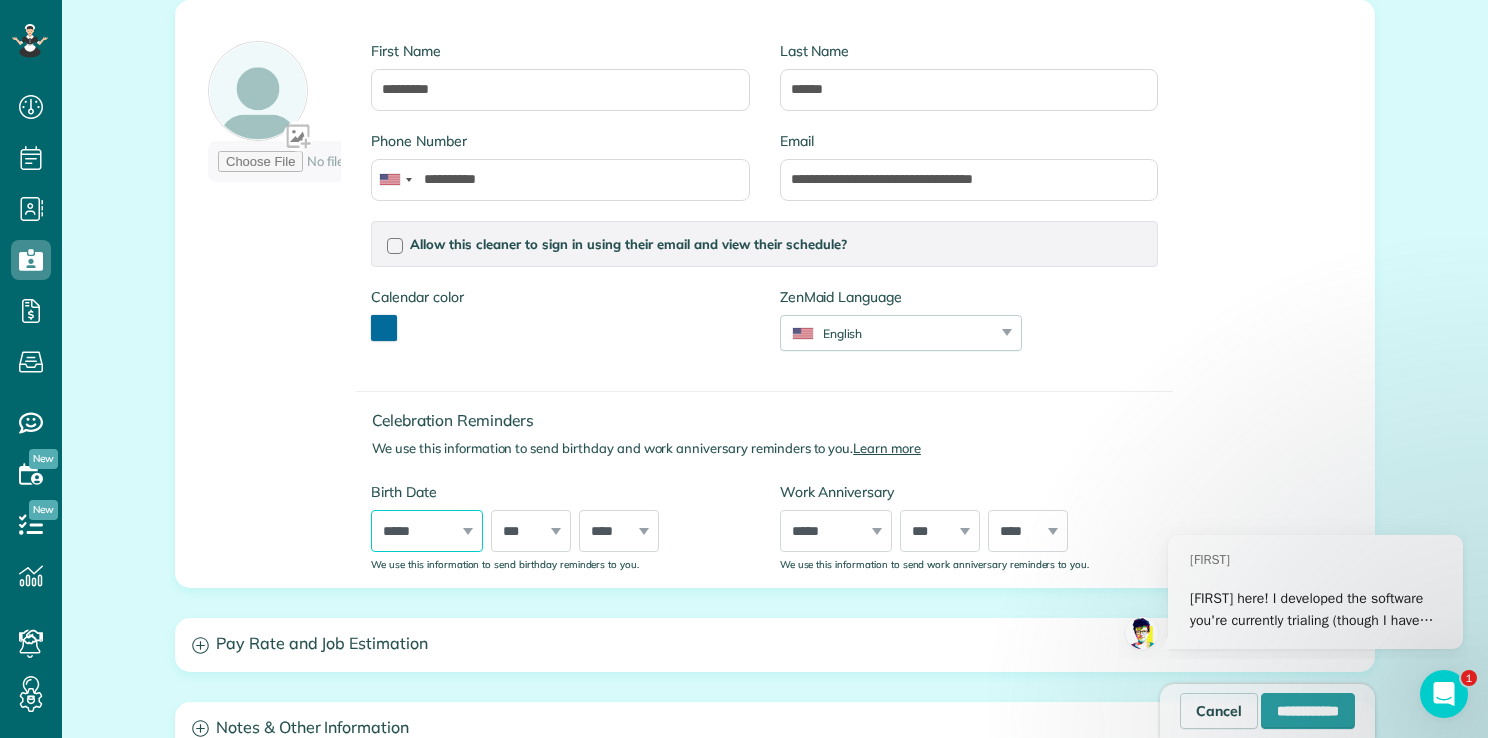 click on "*****
*******
********
*****
*****
***
****
****
******
*********
*******
********
********" at bounding box center (427, 531) 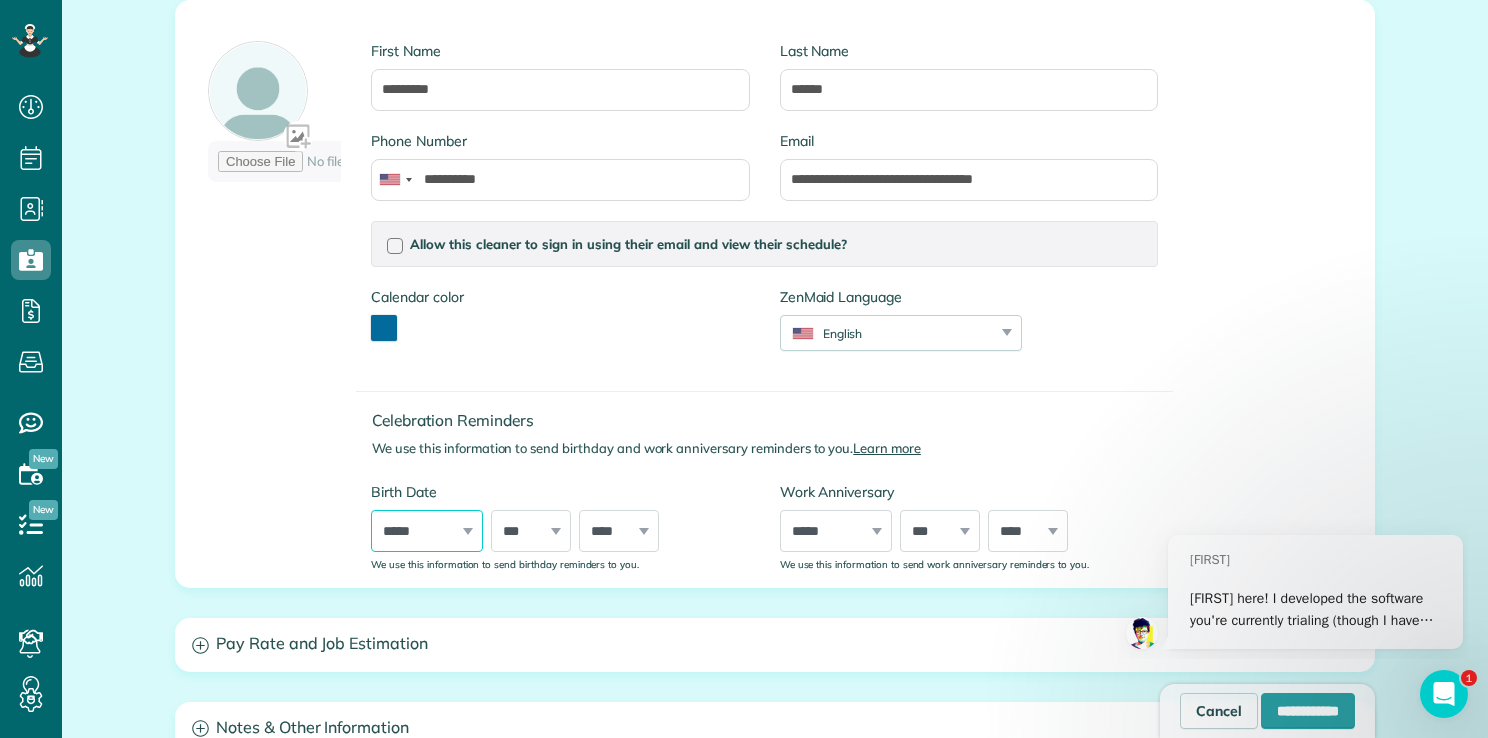 select on "*" 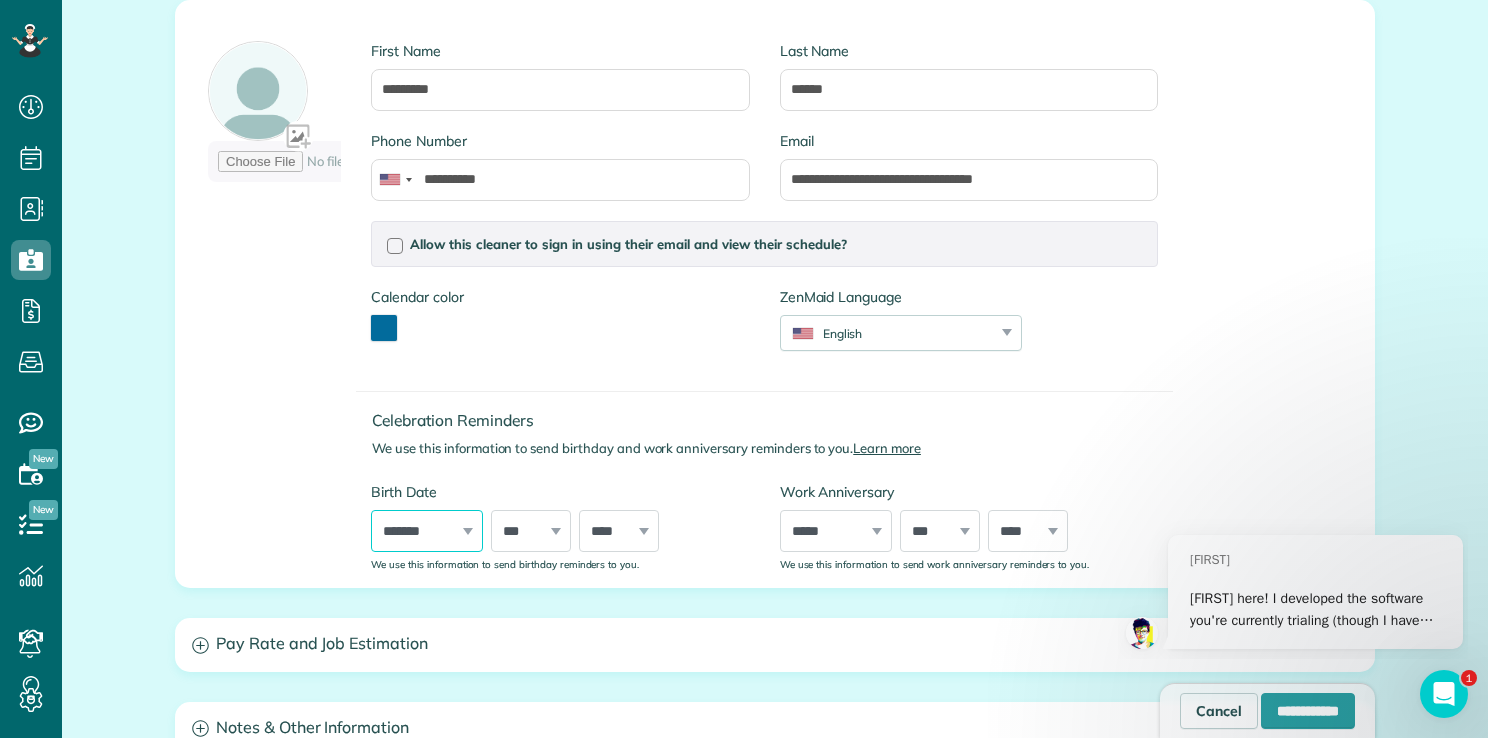 click on "*****
*******
********
*****
*****
***
****
****
******
*********
*******
********
********" at bounding box center (427, 531) 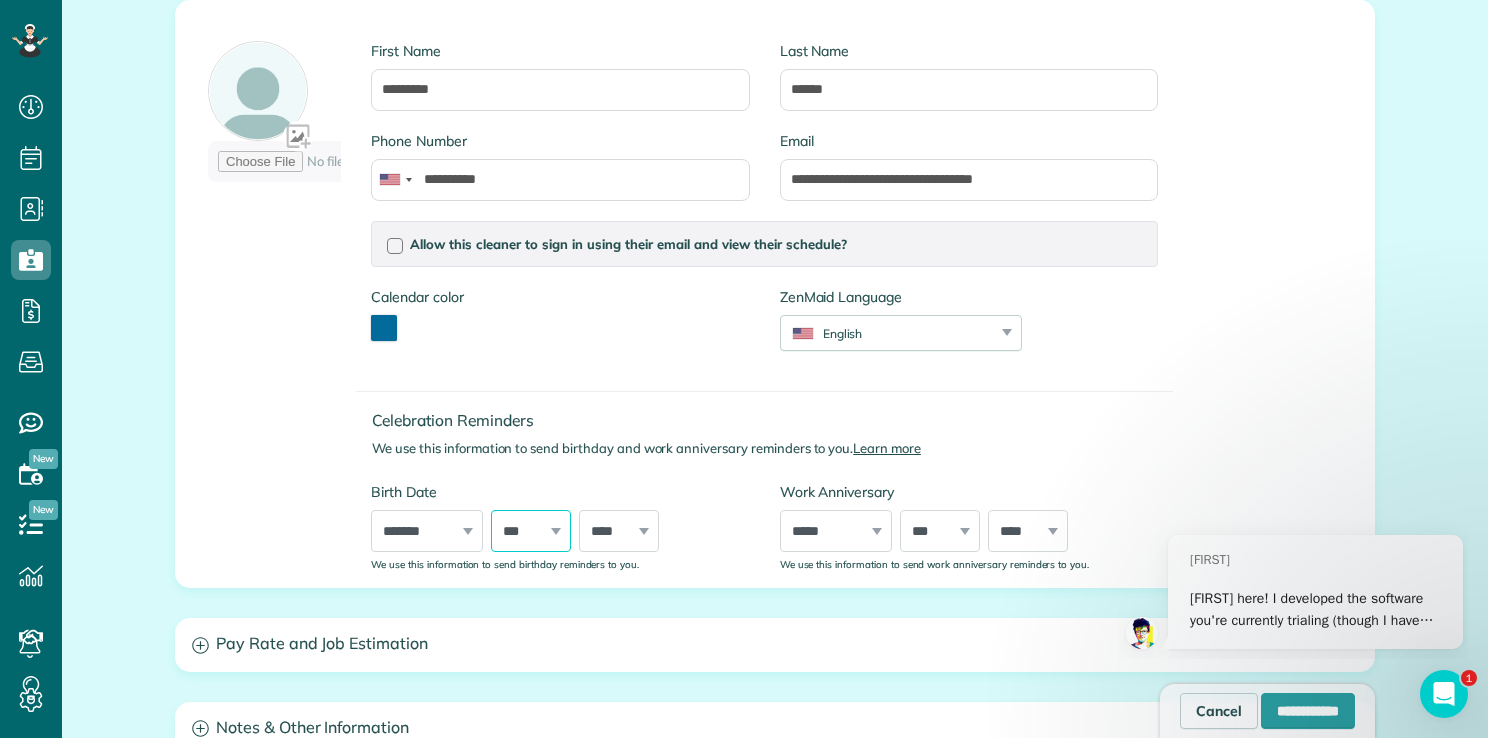 click on "***
*
*
*
*
*
*
*
*
*
**
**
**
**
**
**
**
**
**
**
**
**
**
**
**
**
**
**
**
**
**
**" at bounding box center [531, 531] 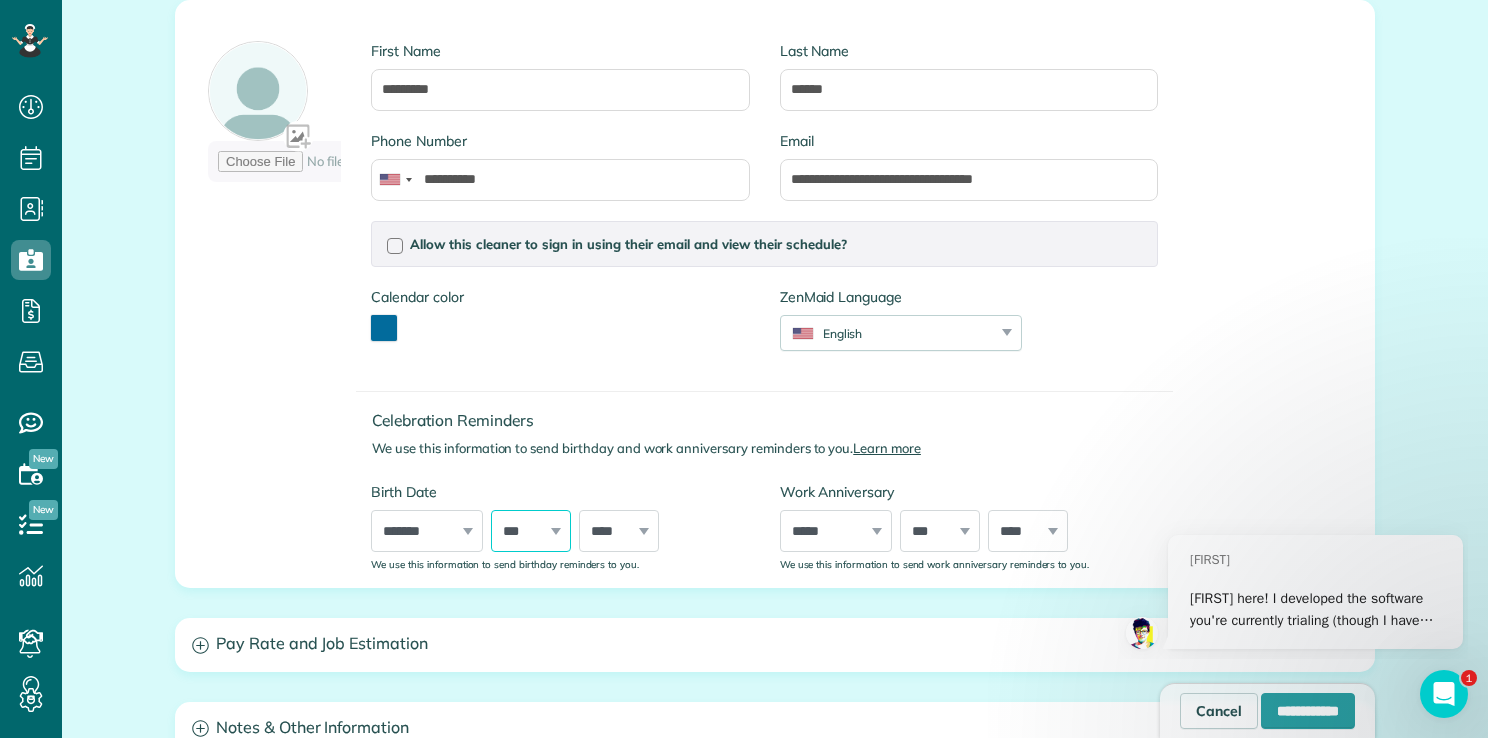 select on "**" 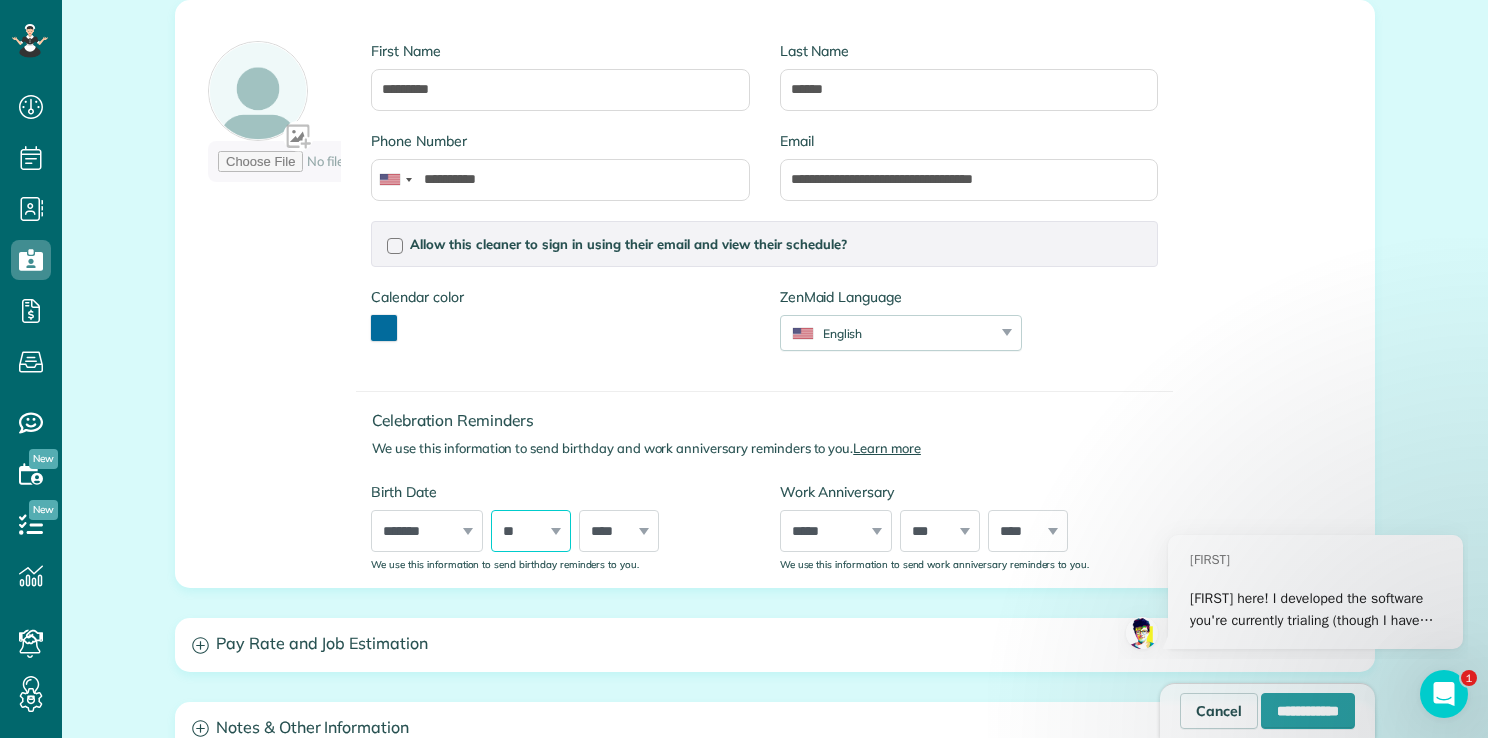 click on "***
*
*
*
*
*
*
*
*
*
**
**
**
**
**
**
**
**
**
**
**
**
**
**
**
**
**
**
**
**
**
**" at bounding box center [531, 531] 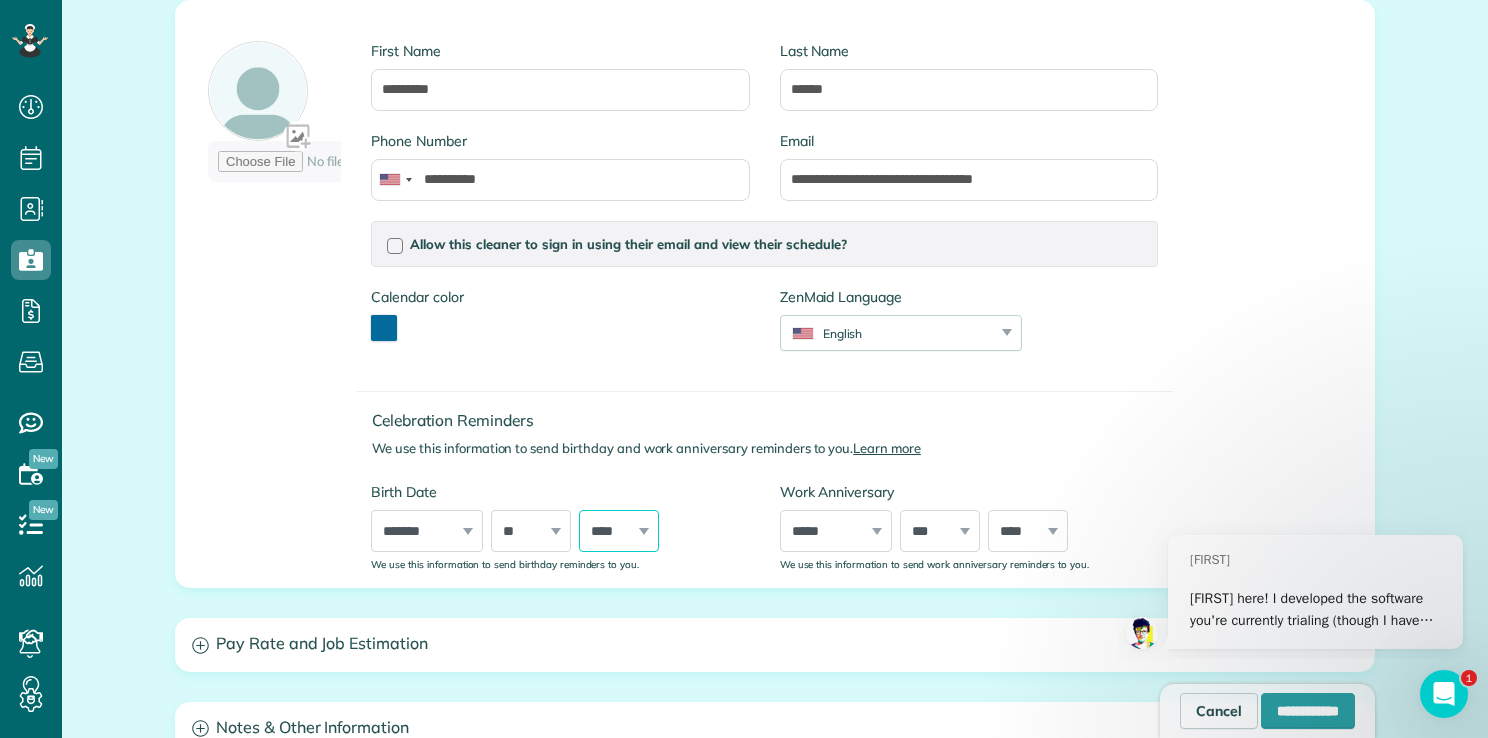 click on "****
****
****
****
****
****
****
****
****
****
****
****
****
****
****
****
****
****
****
****
****
****
****
****
****
****
****
****
****
****
****
****
****
****
****
****
****
****
****
****
****
****
****
****
****
****
****
****
****
****
****
****
****
****
****
****
****
****
****
****
****
****
****
****
****
****
****
****
****
****
****
****
****
****
****
****
****
****
****
****" at bounding box center (619, 531) 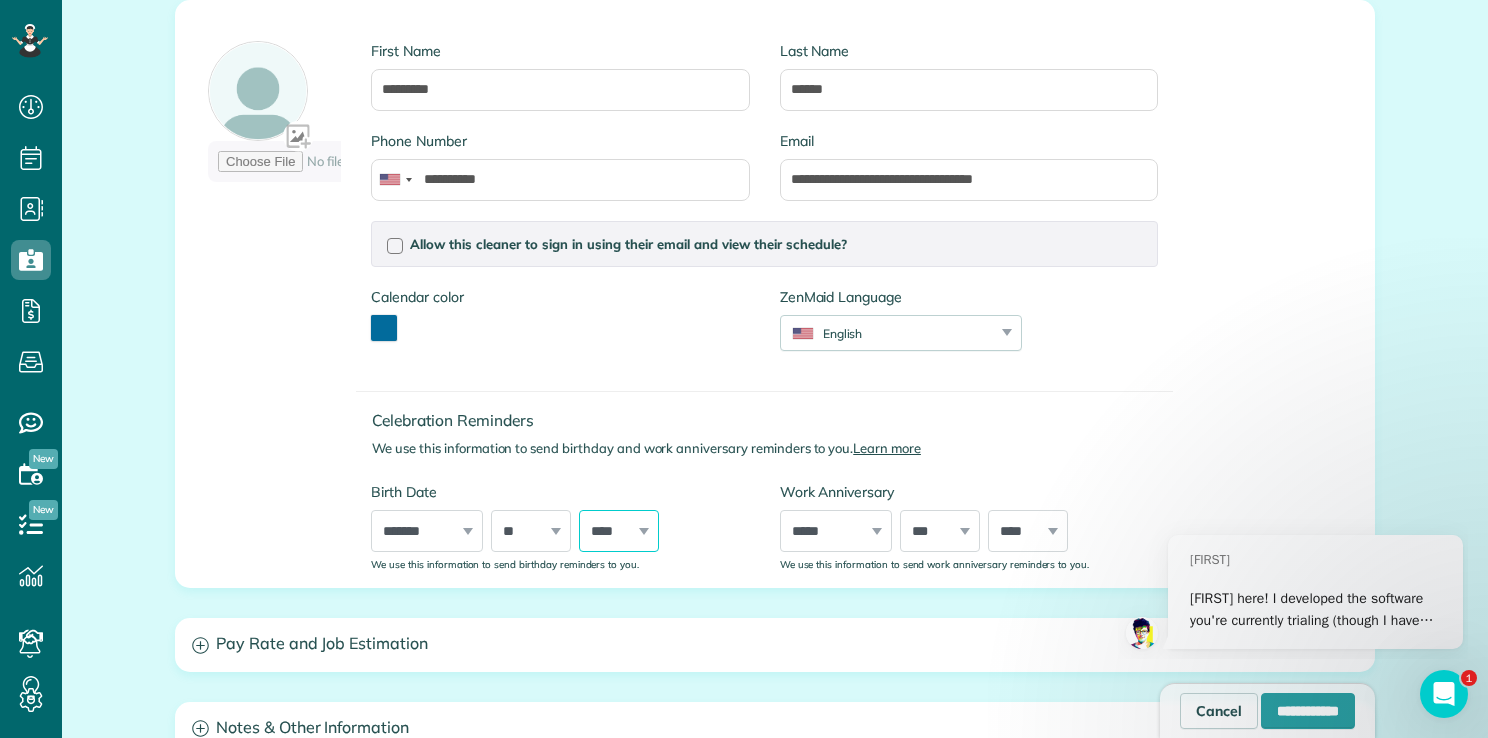 select on "****" 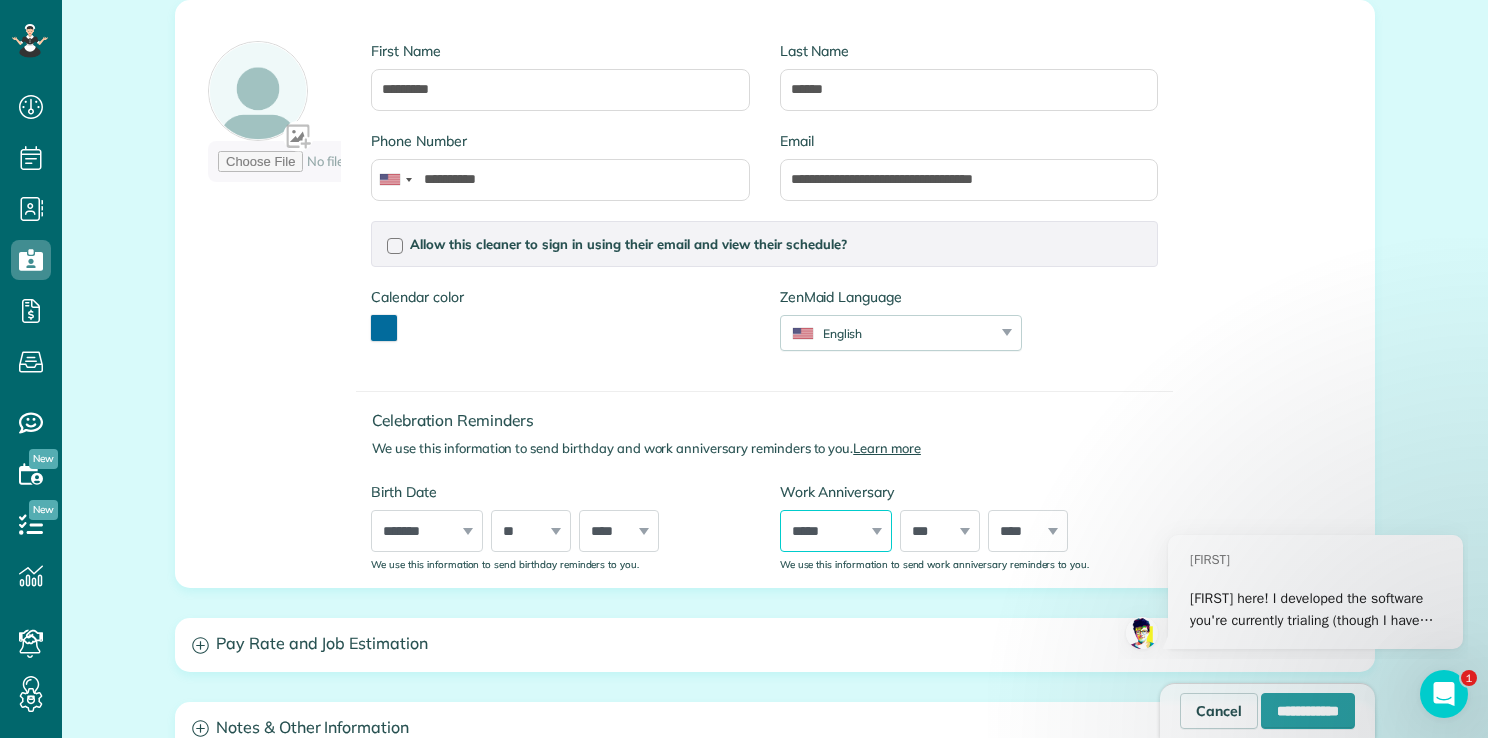 click on "*****
*******
********
*****
*****
***
****
****
******
*********
*******
********
********" at bounding box center (836, 531) 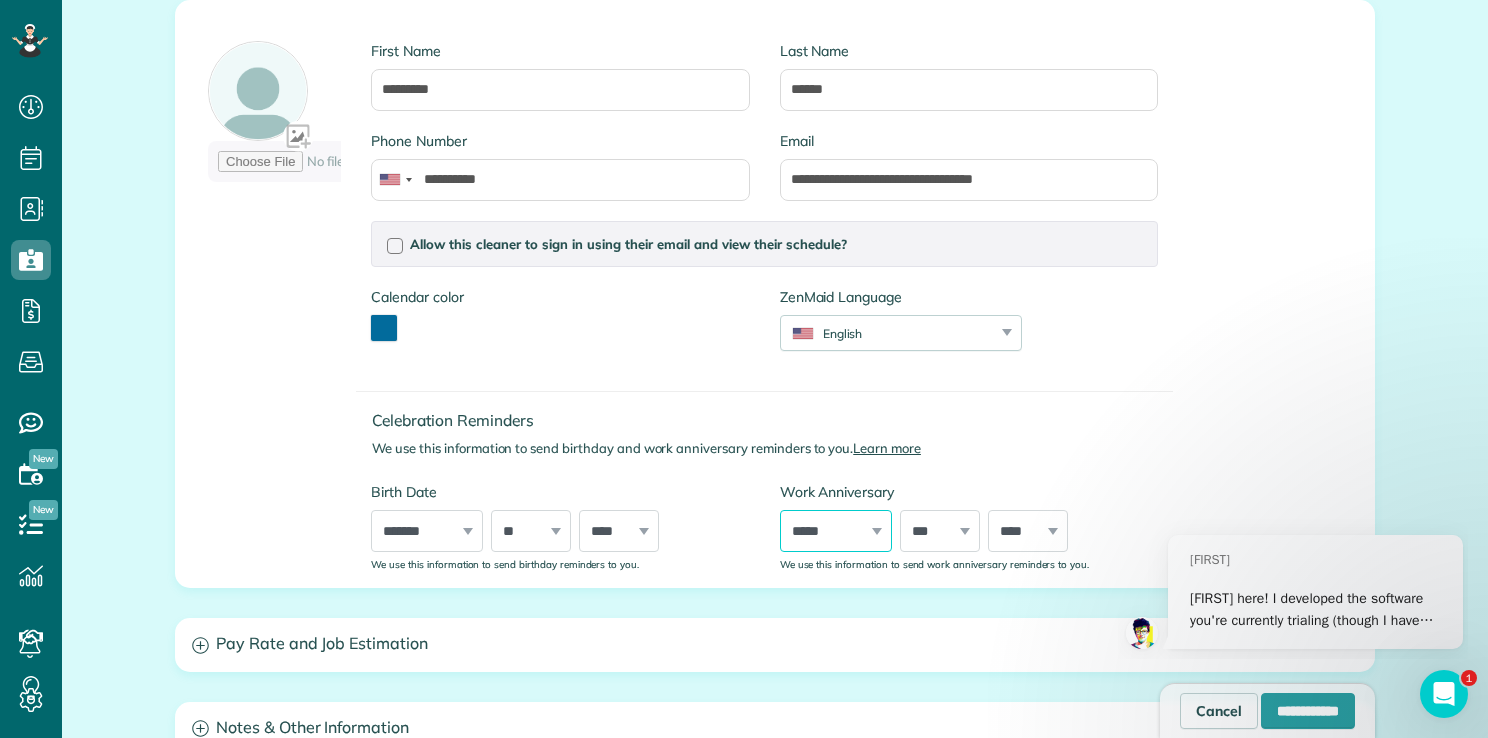 select on "*" 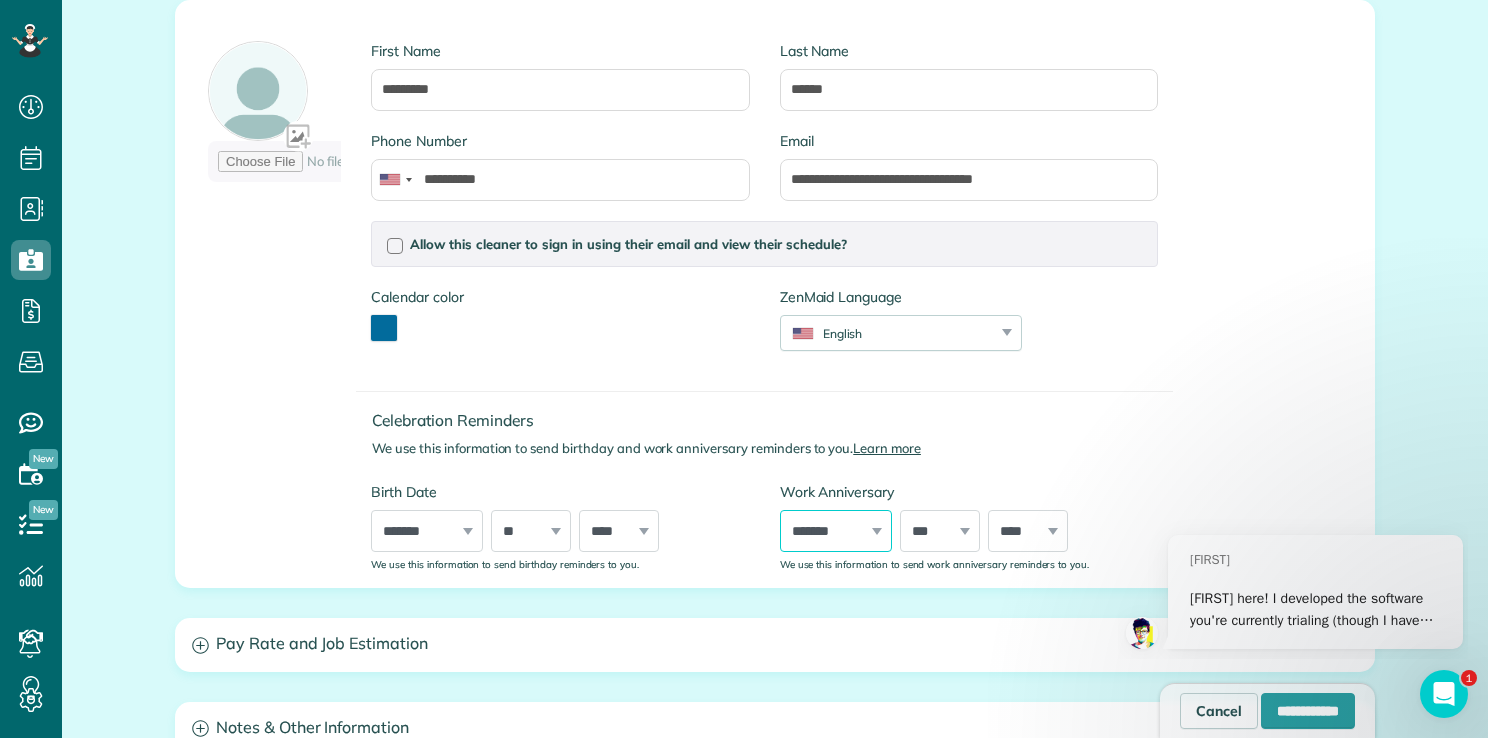 click on "*****
*******
********
*****
*****
***
****
****
******
*********
*******
********
********" at bounding box center (836, 531) 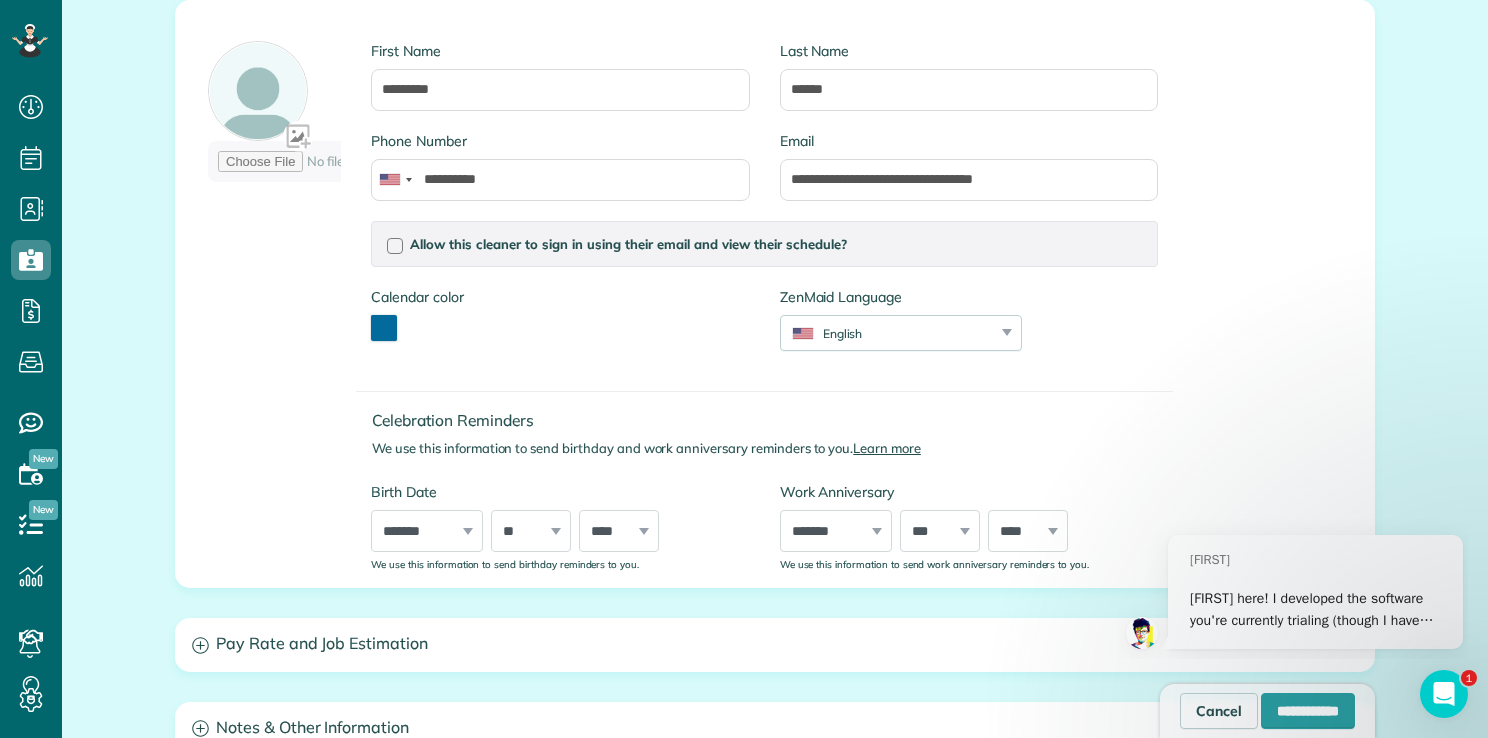 click on "***
*
*
*
*
*
*
*
*
*
**
**
**
**
**
**
**
**
**
**
**
**
**
**
**
**
**
**
**
**
**
**" at bounding box center [531, 531] 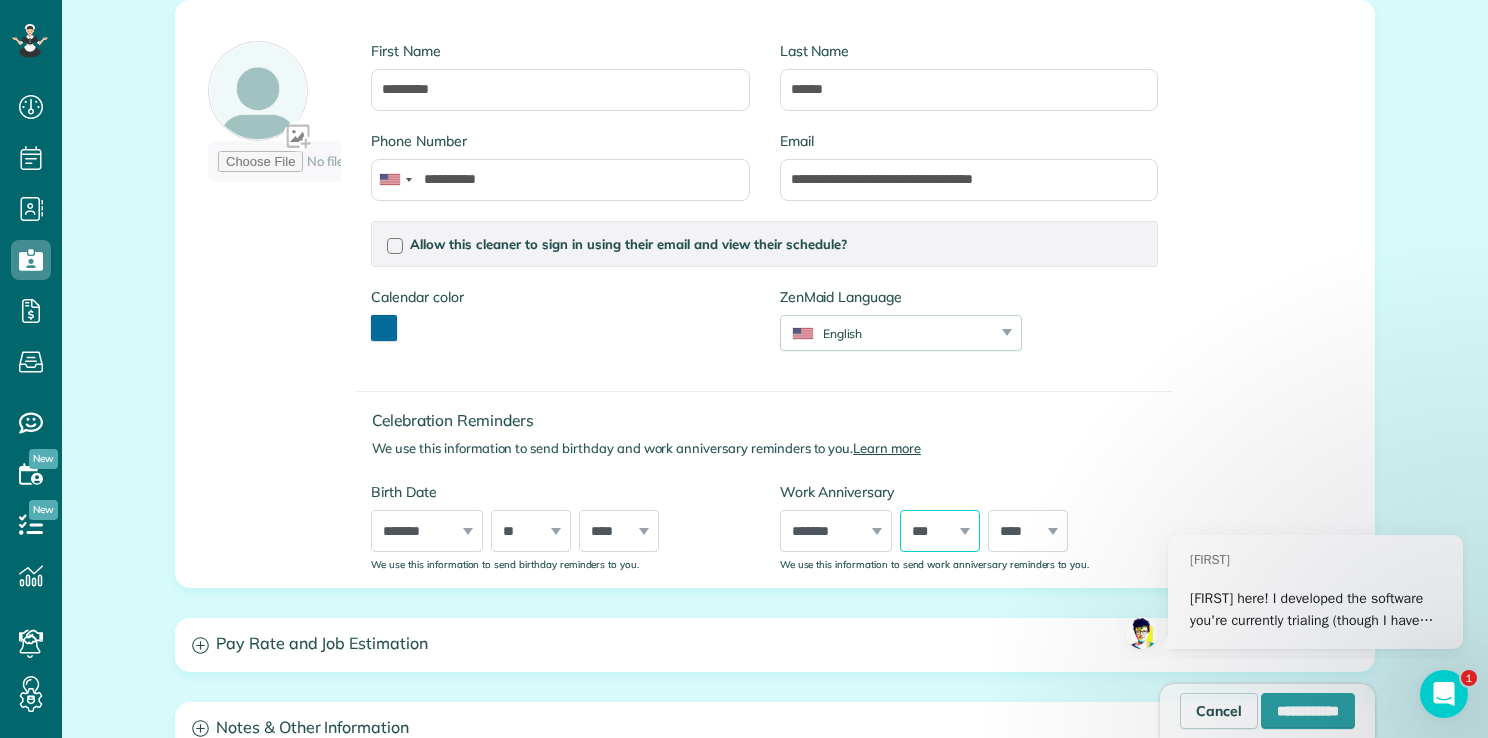 click on "***
*
*
*
*
*
*
*
*
*
**
**
**
**
**
**
**
**
**
**
**
**
**
**
**
**
**
**
**
**
**
**" at bounding box center (940, 531) 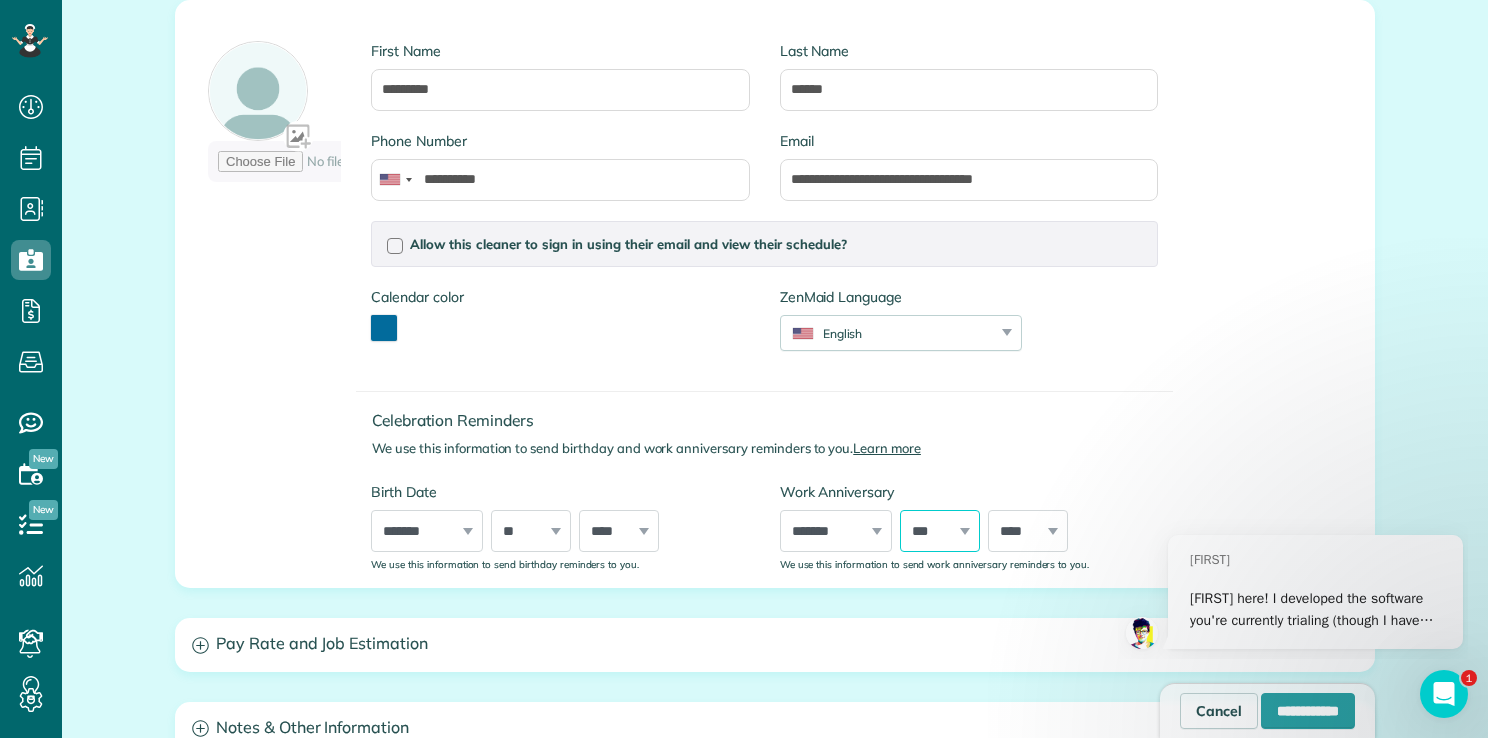 select on "*" 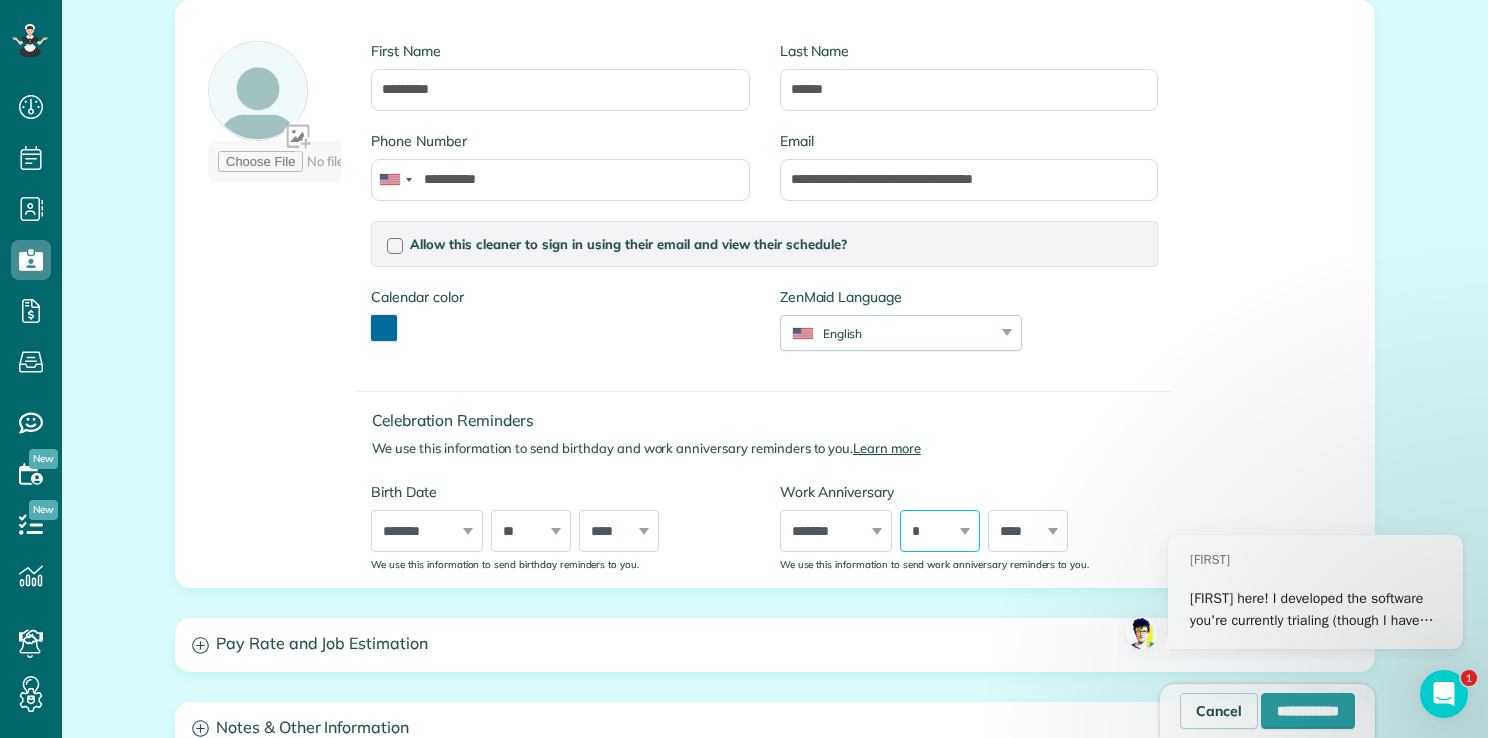 click on "***
*
*
*
*
*
*
*
*
*
**
**
**
**
**
**
**
**
**
**
**
**
**
**
**
**
**
**
**
**
**
**" at bounding box center (940, 531) 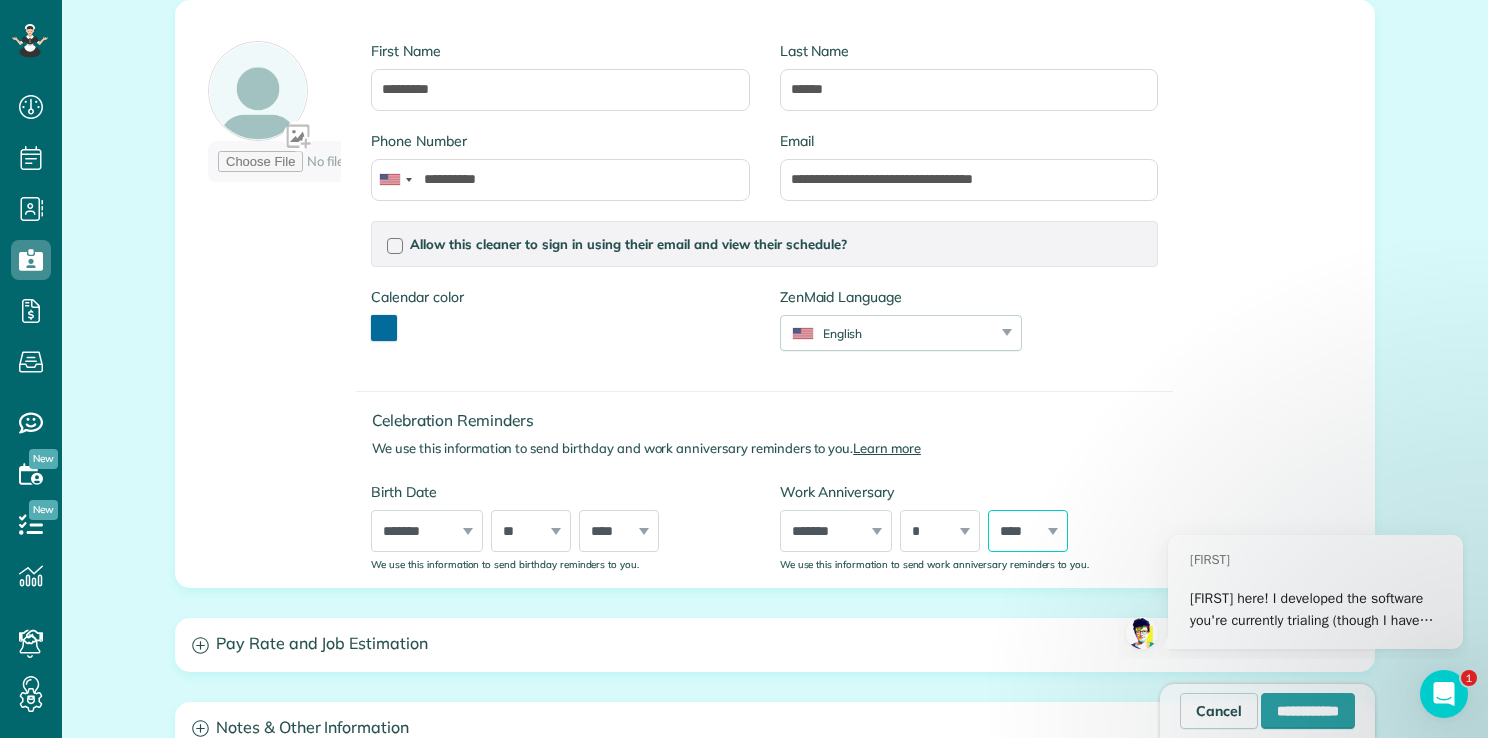 click on "****
****
****
****
****
****
****
****
****
****
****
****
****
****
****
****
****
****
****
****
****
****
****
****
****
****
****
****
****
****
****
****
****
****
****
****
****
****
****
****
****
****
****
****
****
****
****
****
****
****
****
****
****" at bounding box center [1028, 531] 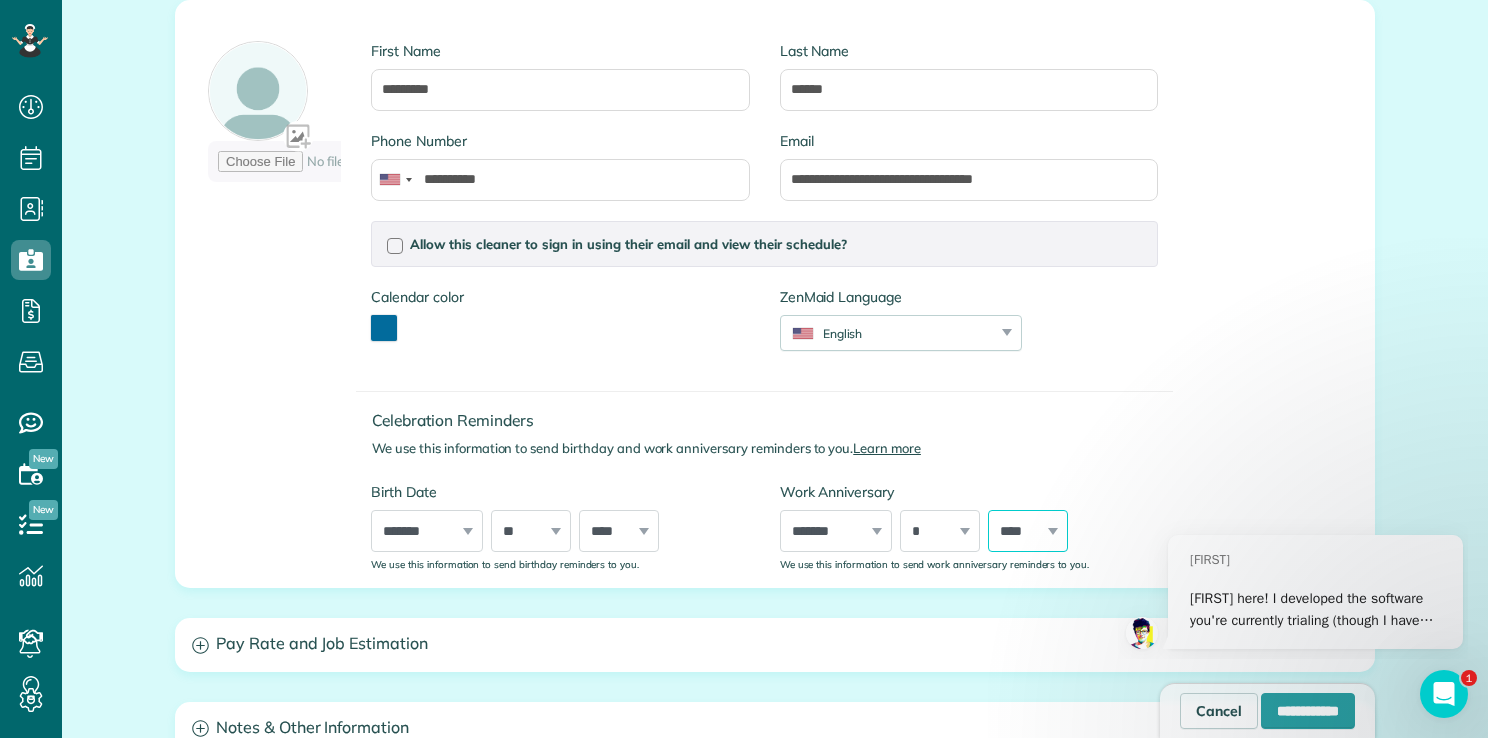 select on "****" 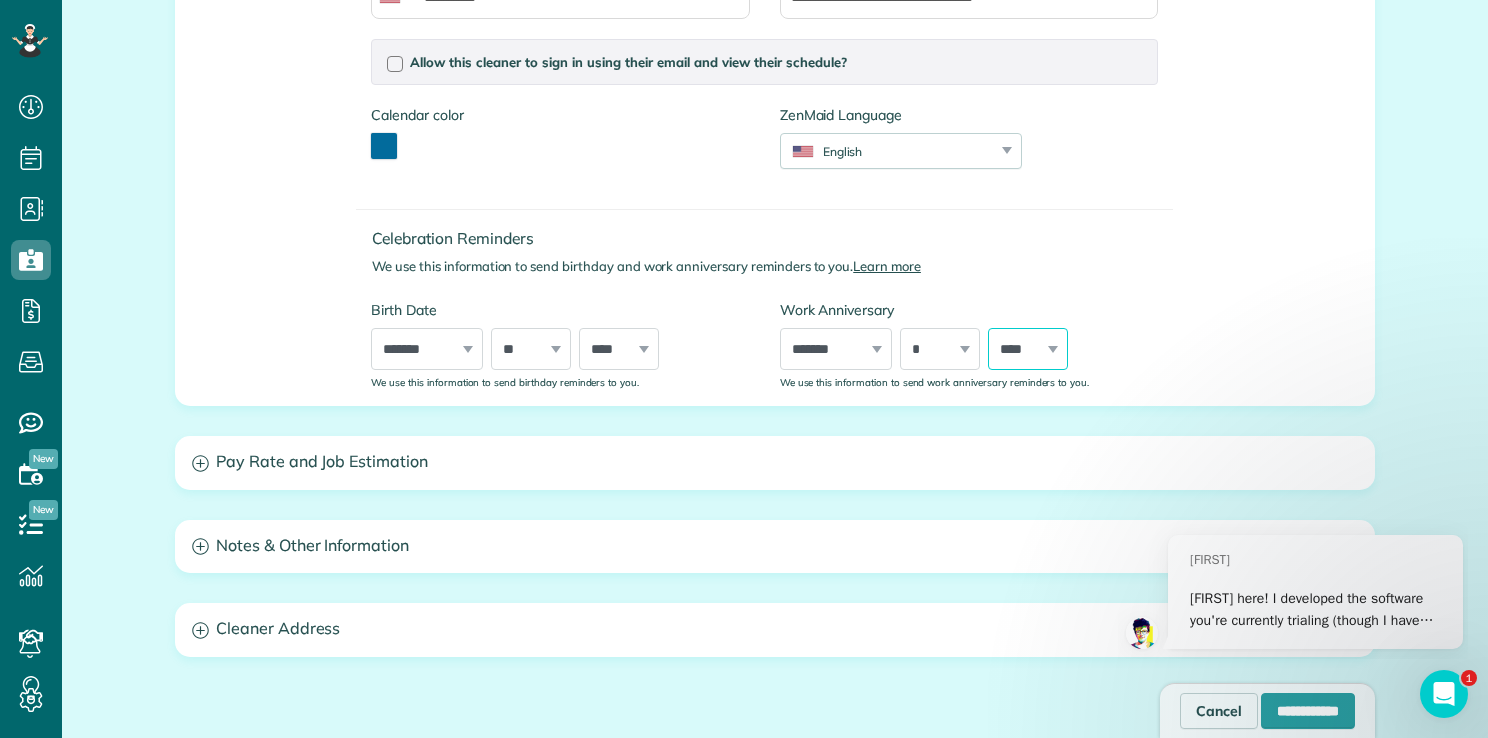 scroll, scrollTop: 500, scrollLeft: 0, axis: vertical 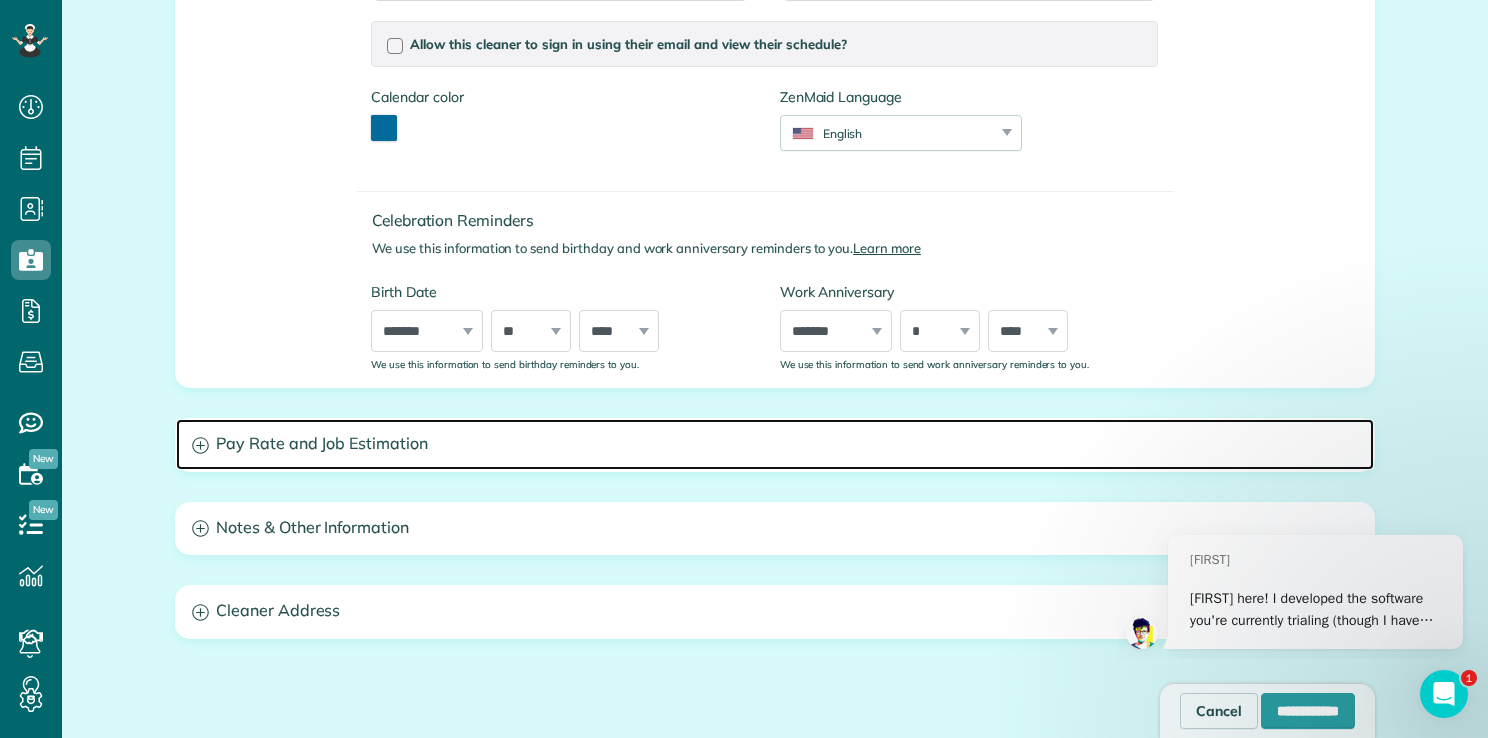 click at bounding box center [200, 445] 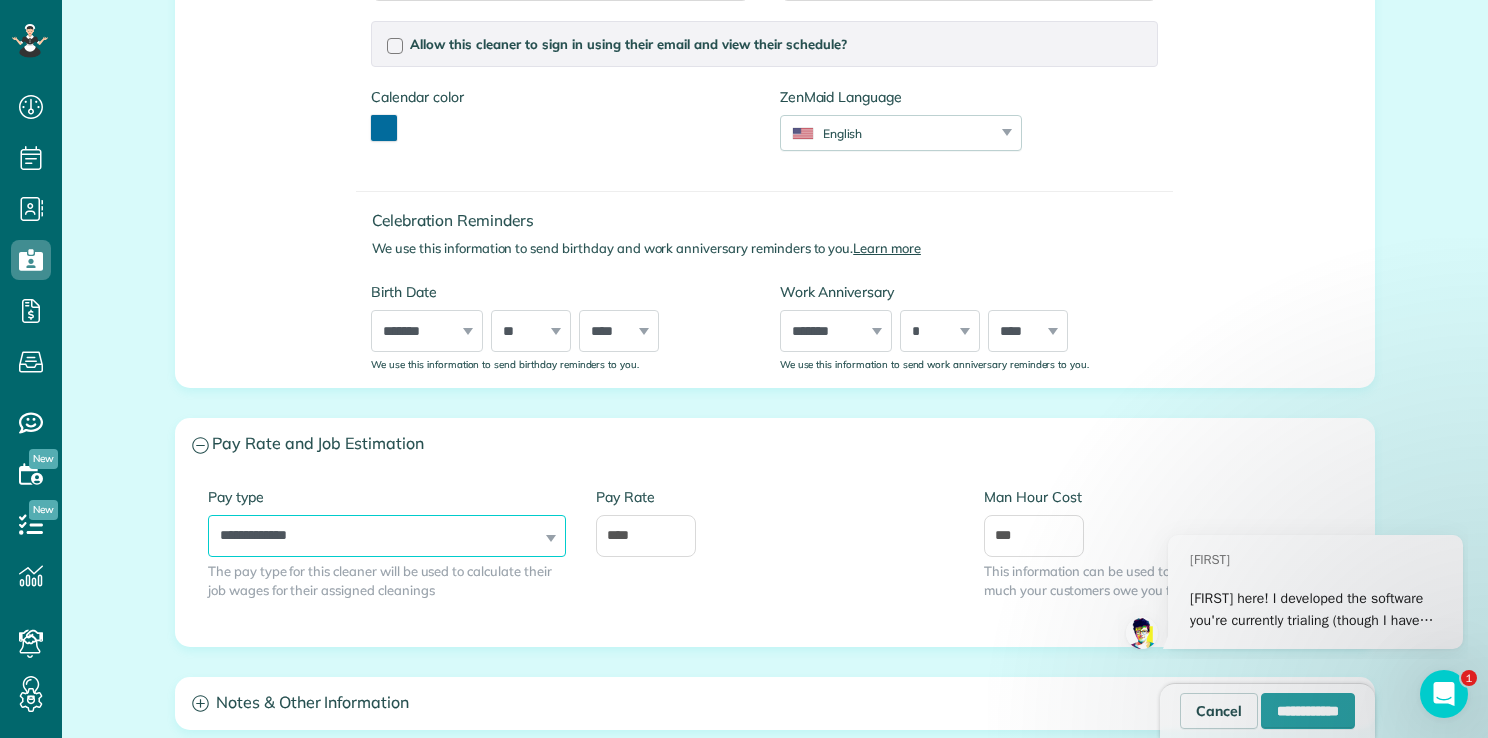 click on "**********" at bounding box center [387, 536] 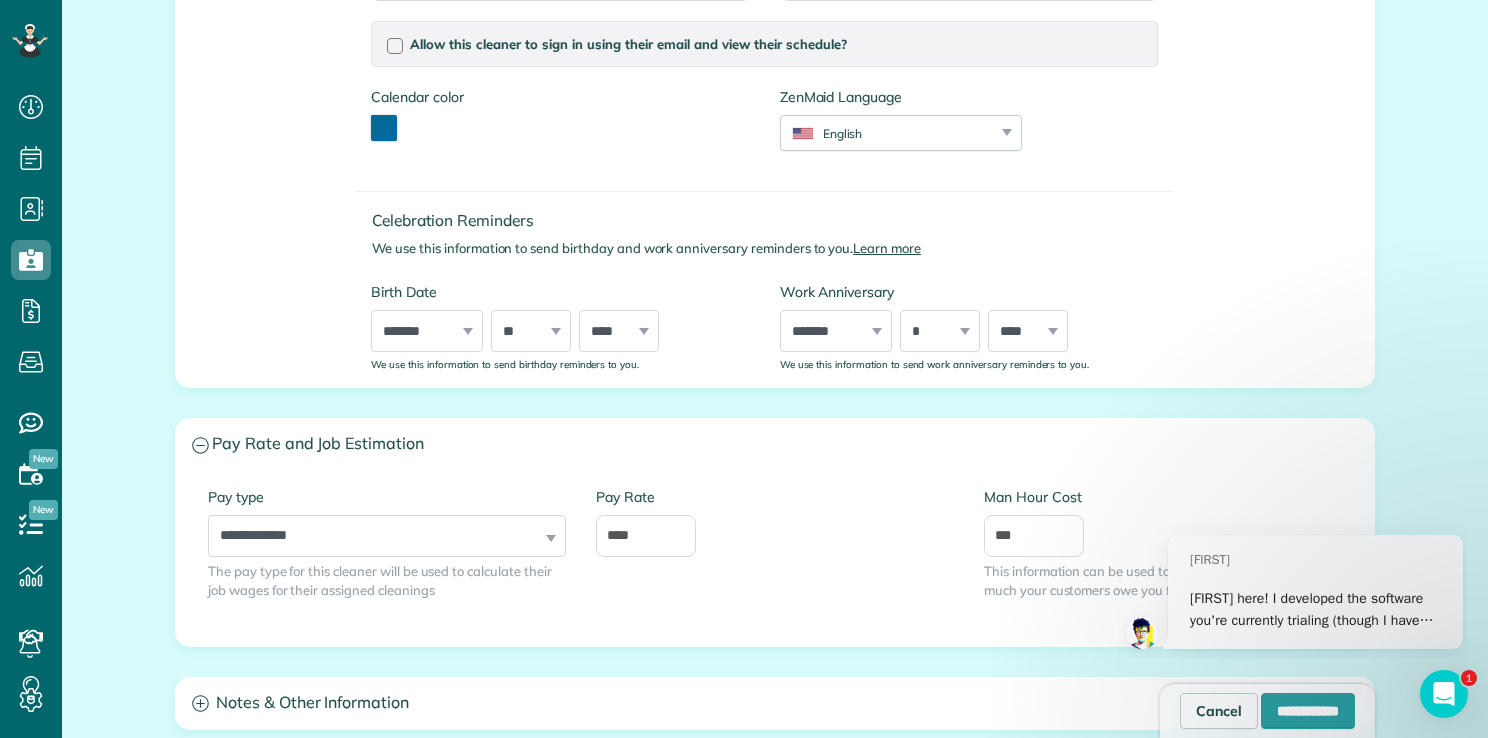 click on "**********" at bounding box center [775, 558] 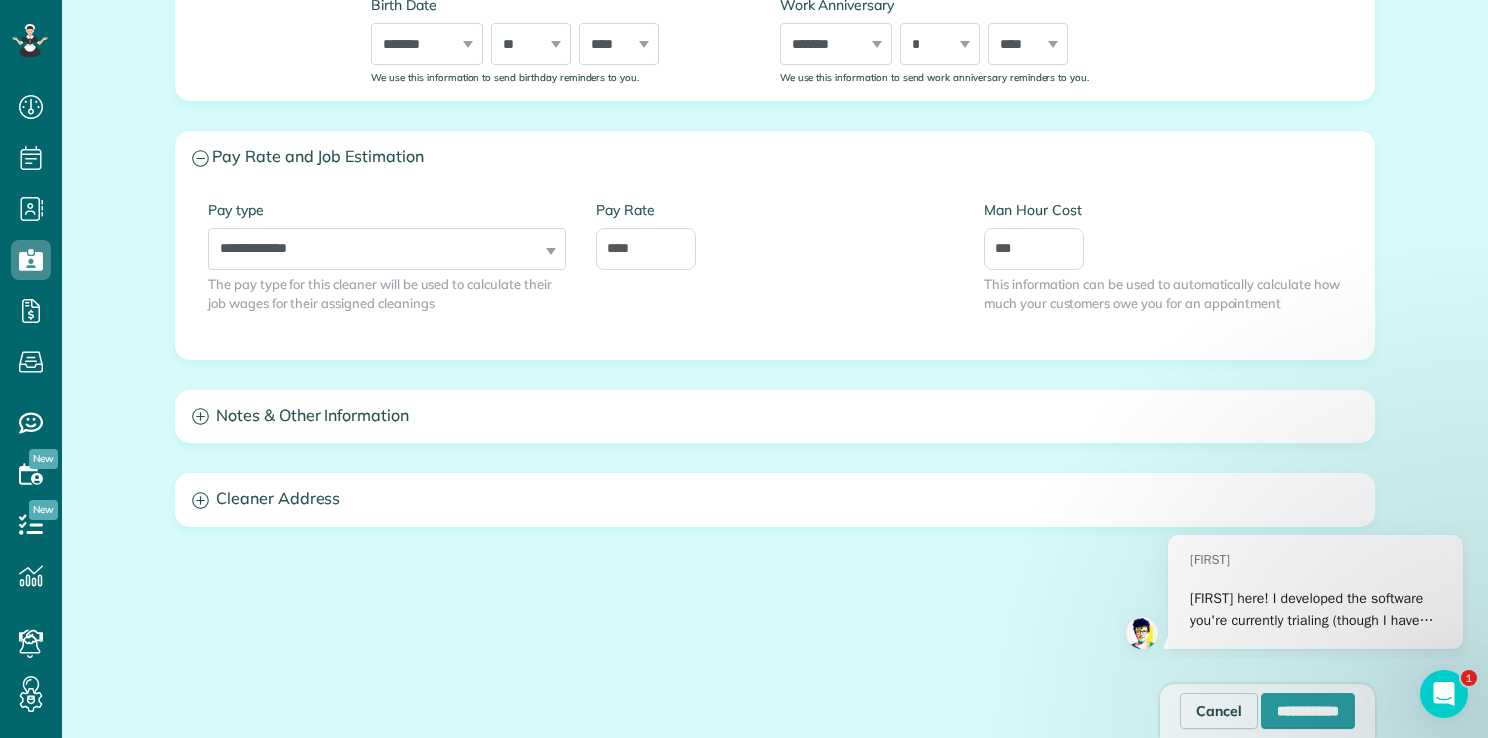 scroll, scrollTop: 800, scrollLeft: 0, axis: vertical 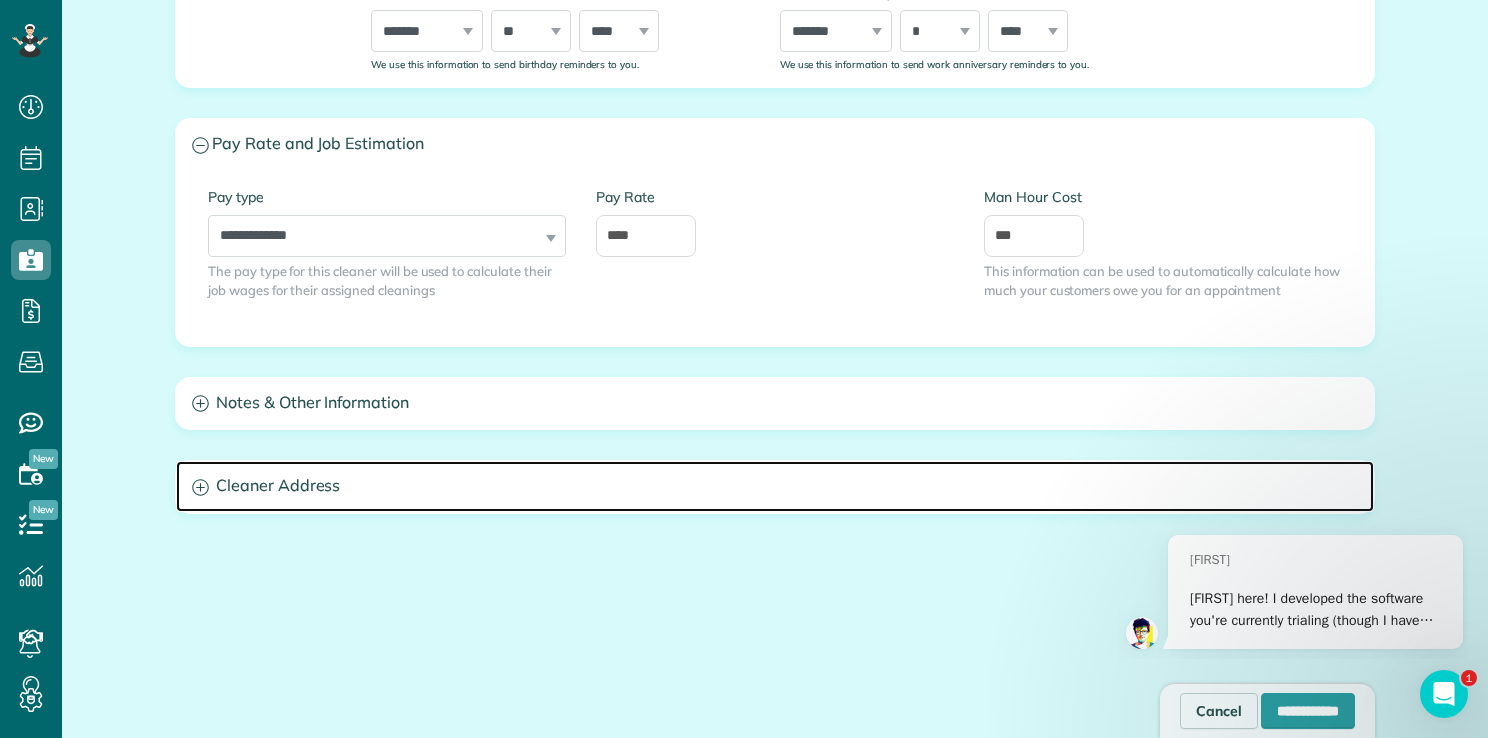 click at bounding box center [200, 487] 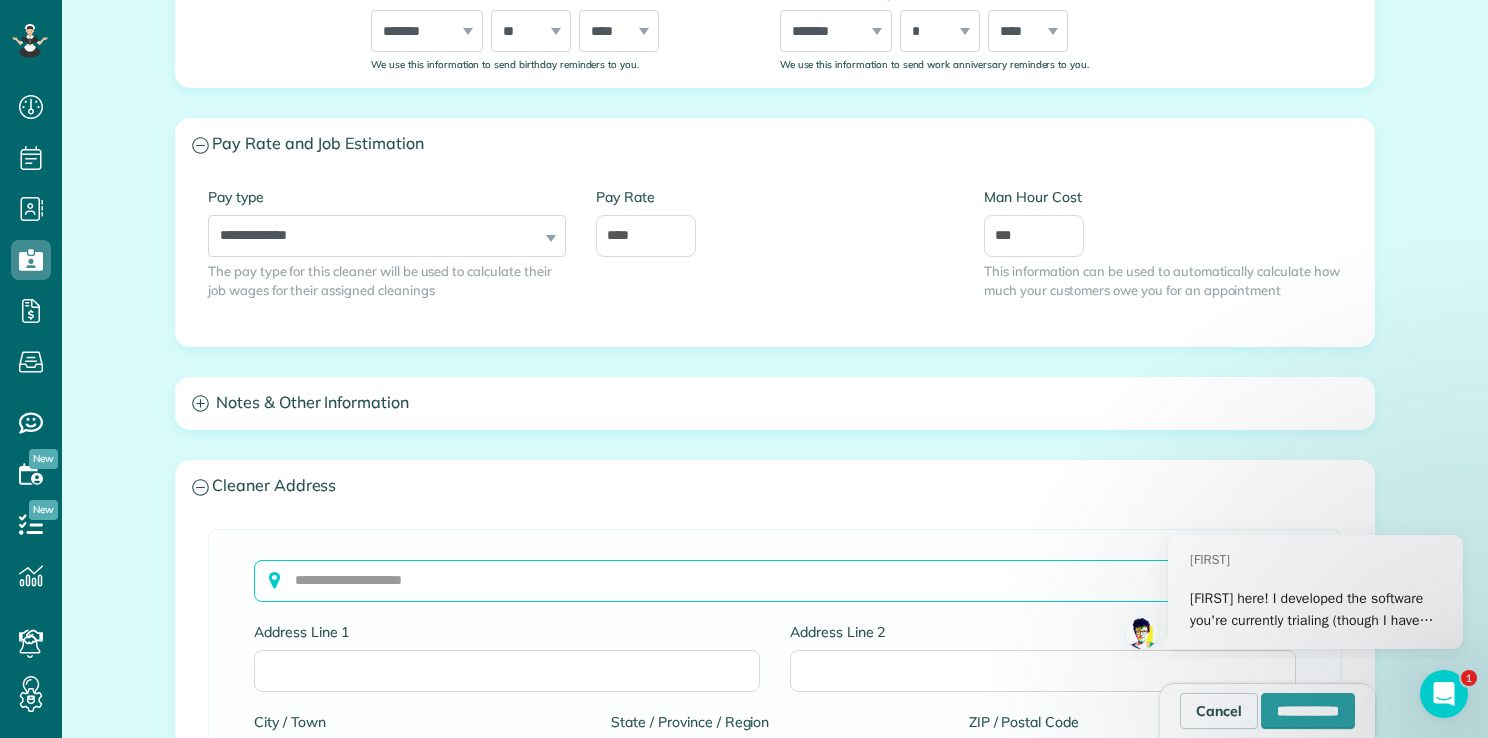 click at bounding box center (775, 581) 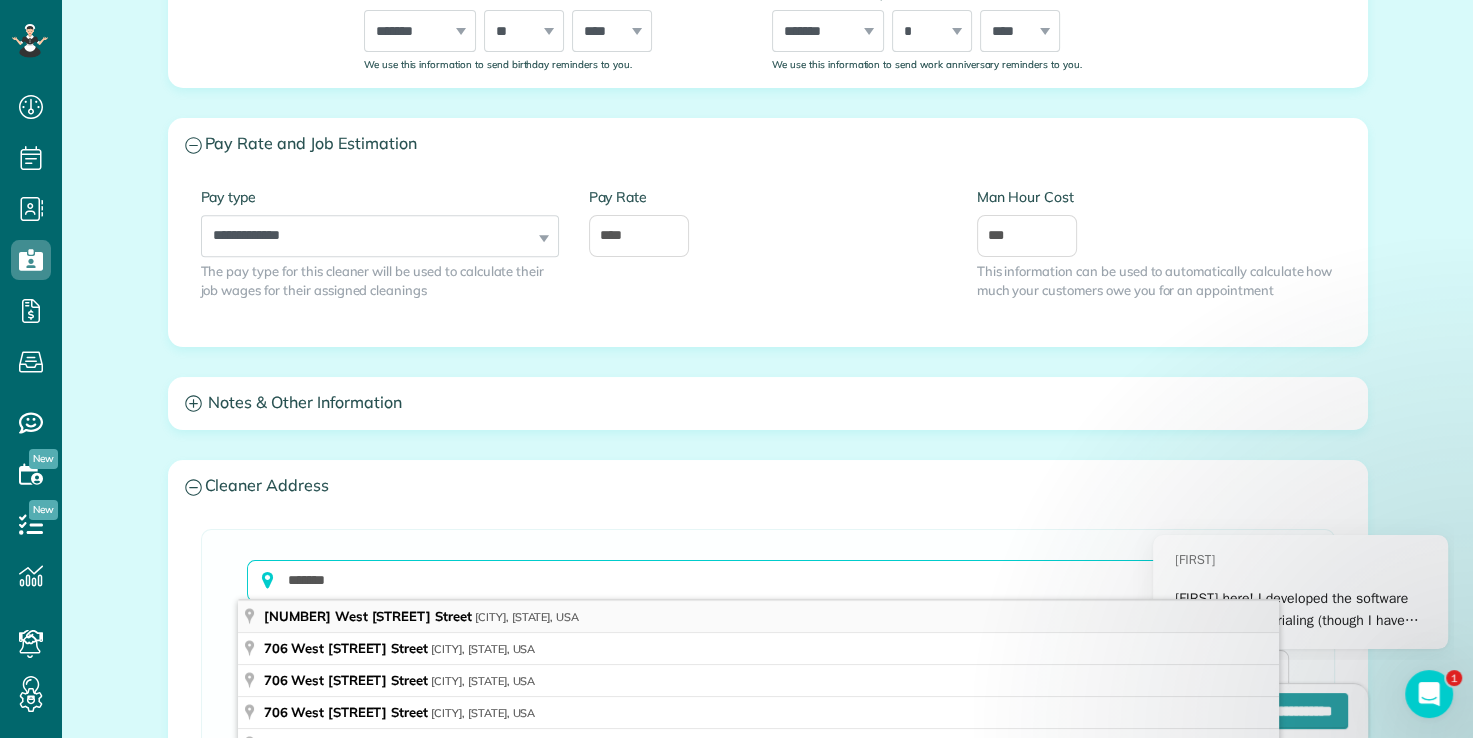 type on "*******" 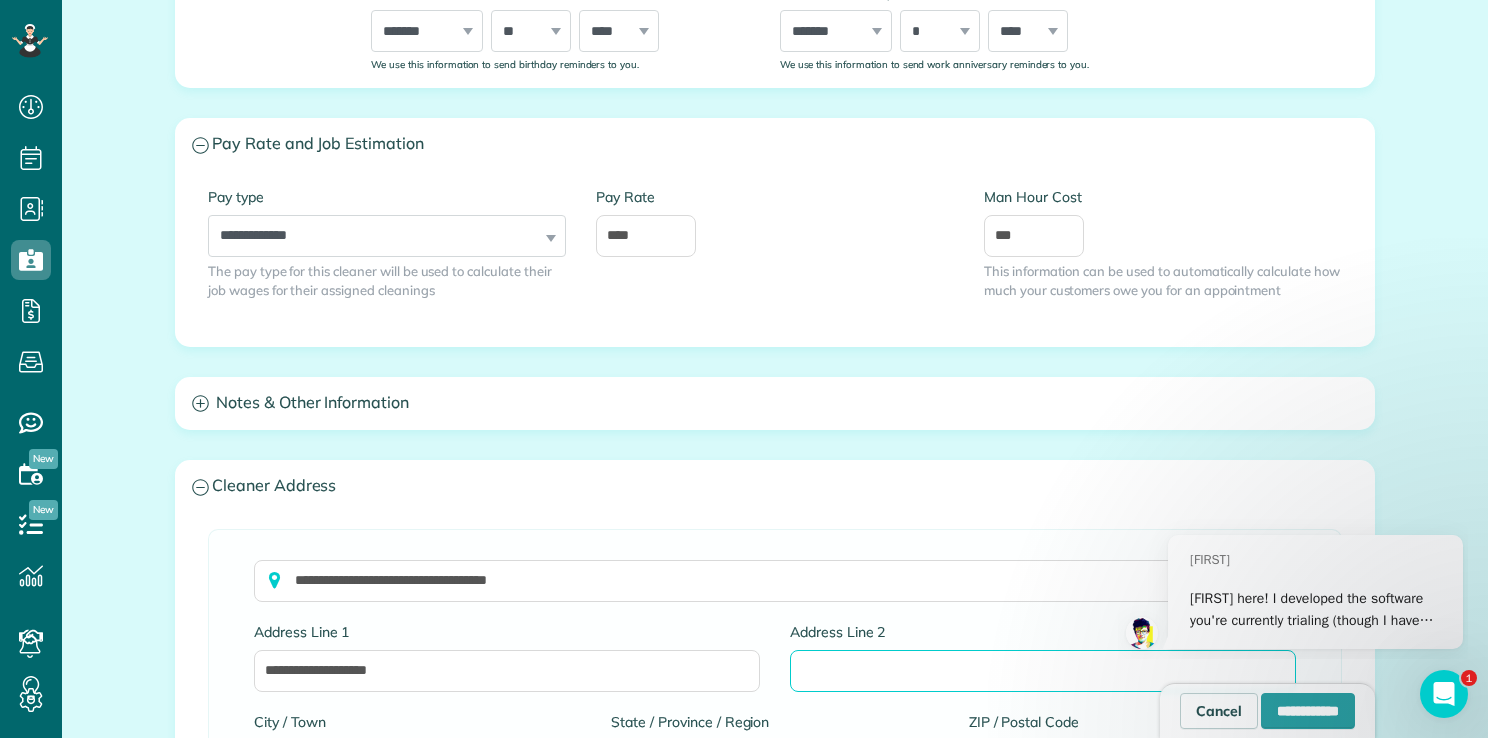 click on "Address Line 2" at bounding box center [1043, 671] 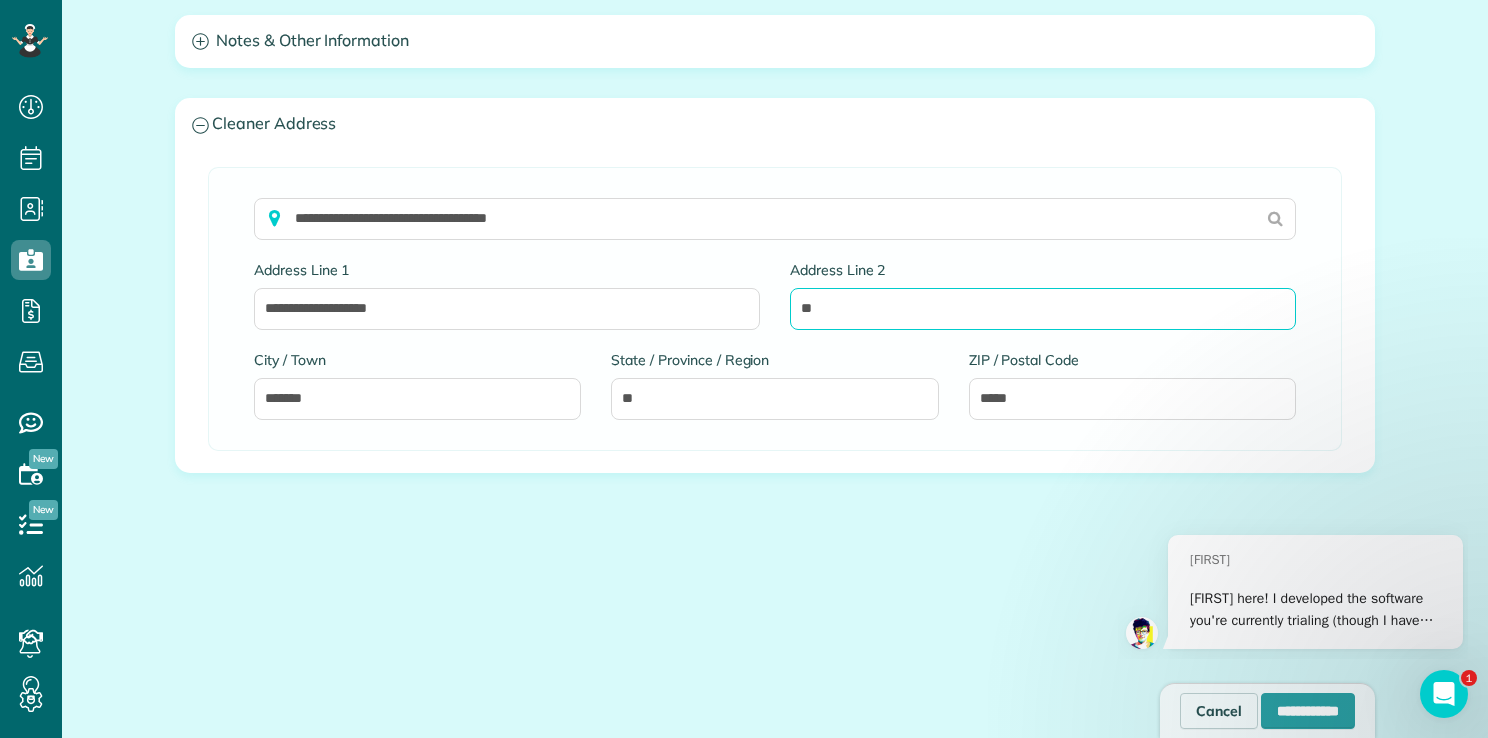 scroll, scrollTop: 1163, scrollLeft: 0, axis: vertical 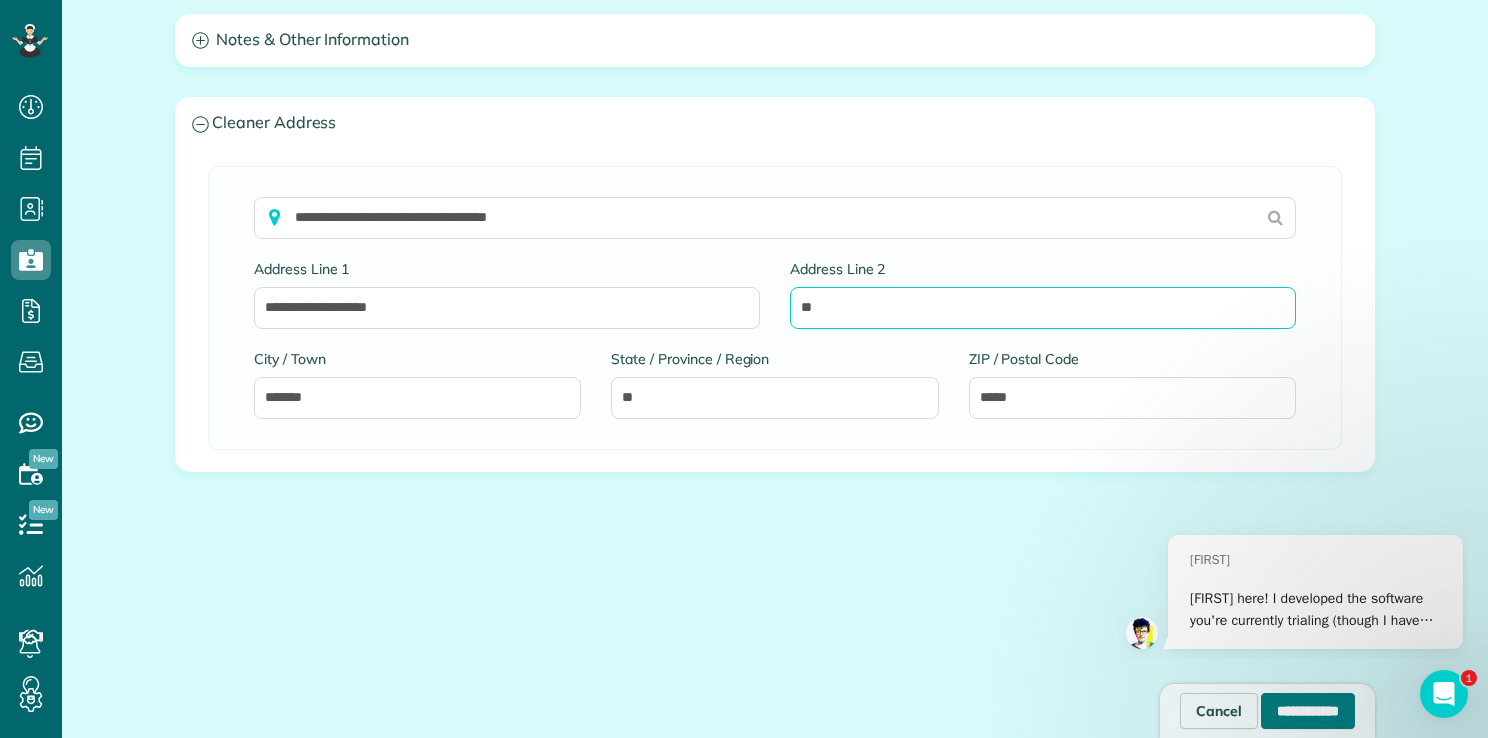 type on "**" 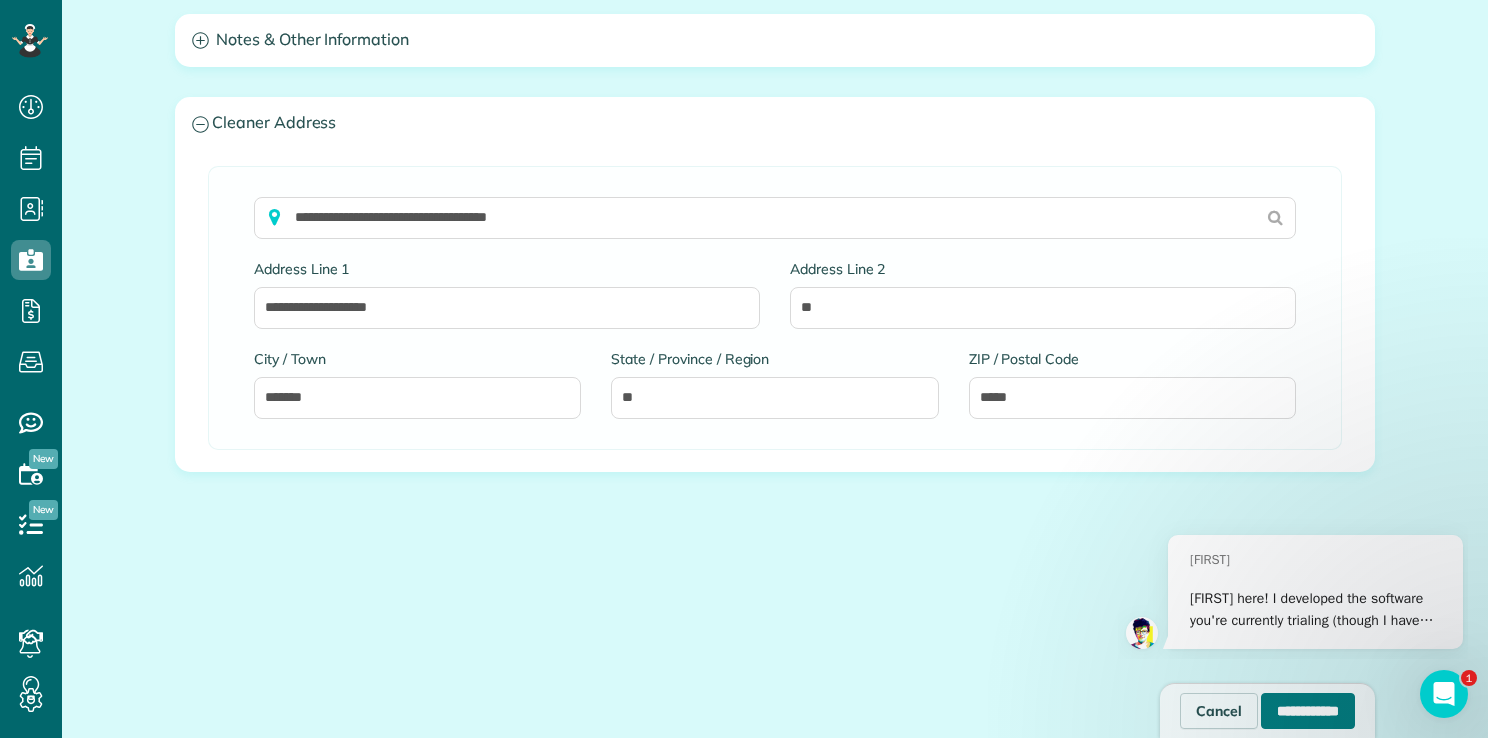 click on "**********" at bounding box center (1308, 711) 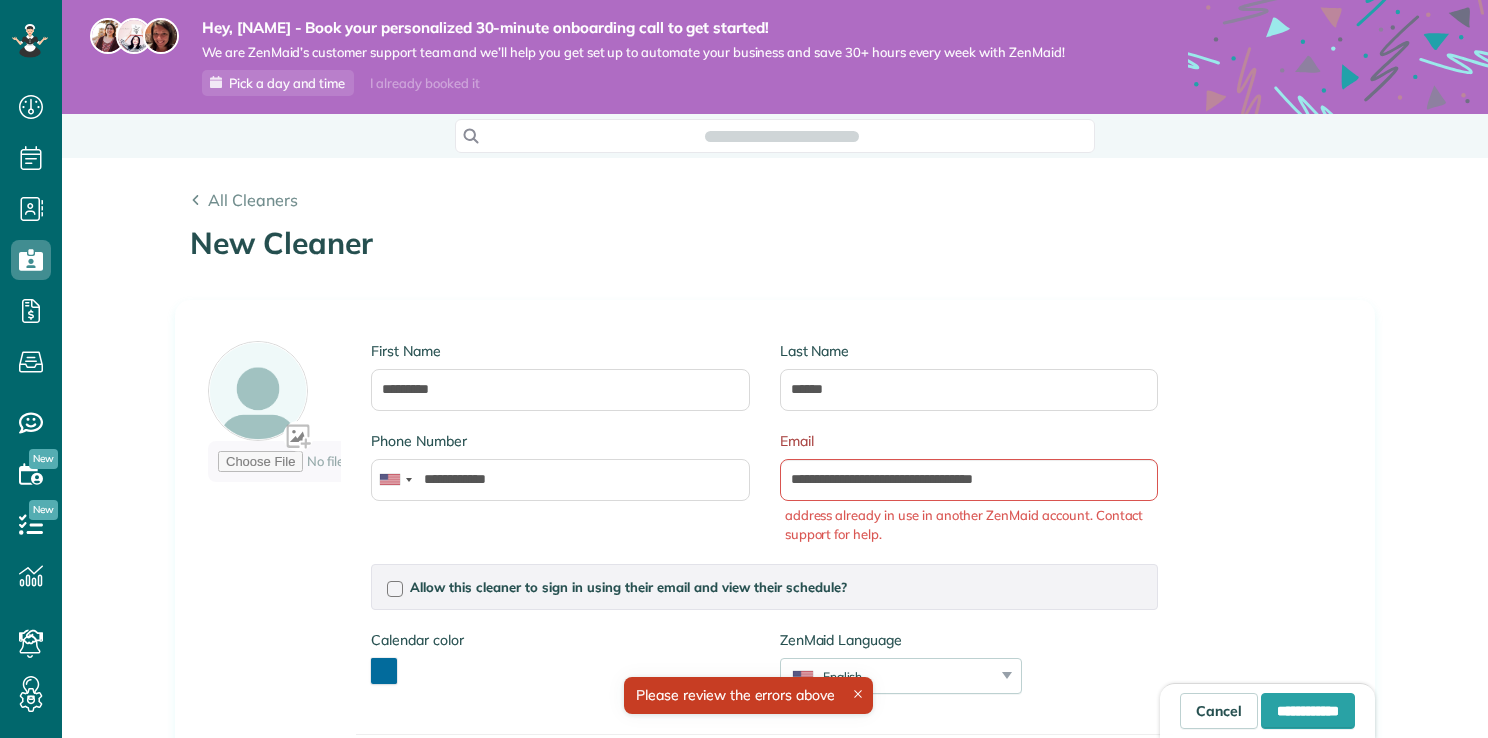 scroll, scrollTop: 0, scrollLeft: 0, axis: both 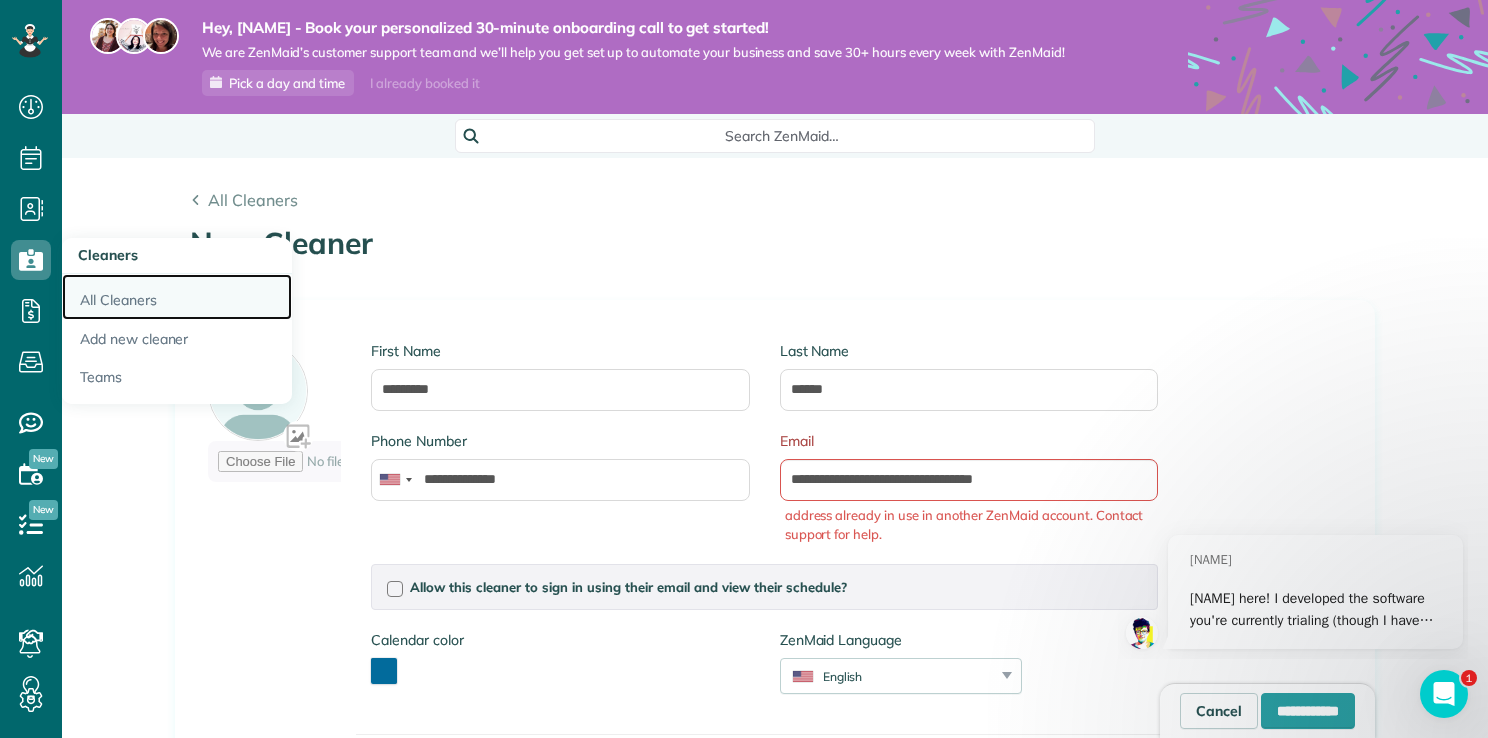 click on "All Cleaners" at bounding box center (177, 297) 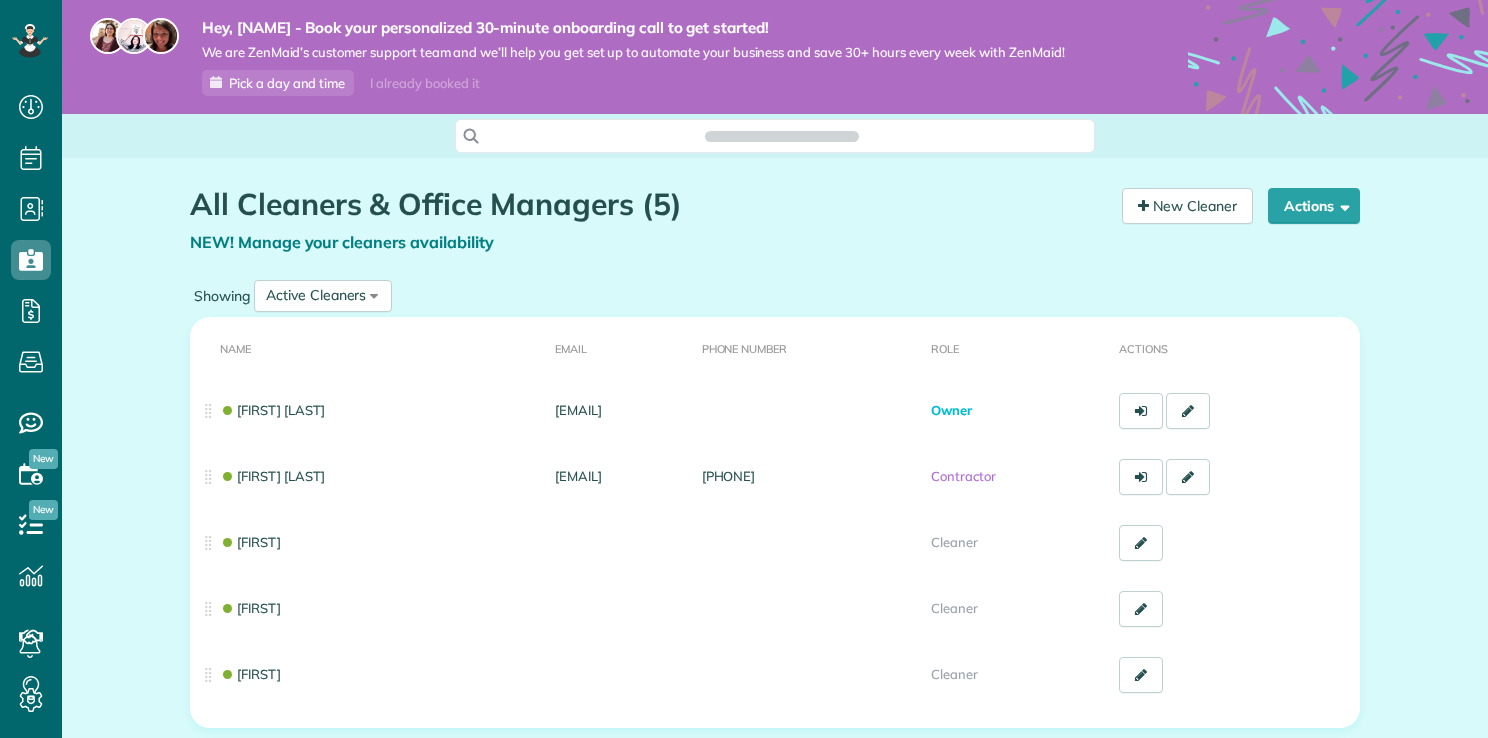 scroll, scrollTop: 0, scrollLeft: 0, axis: both 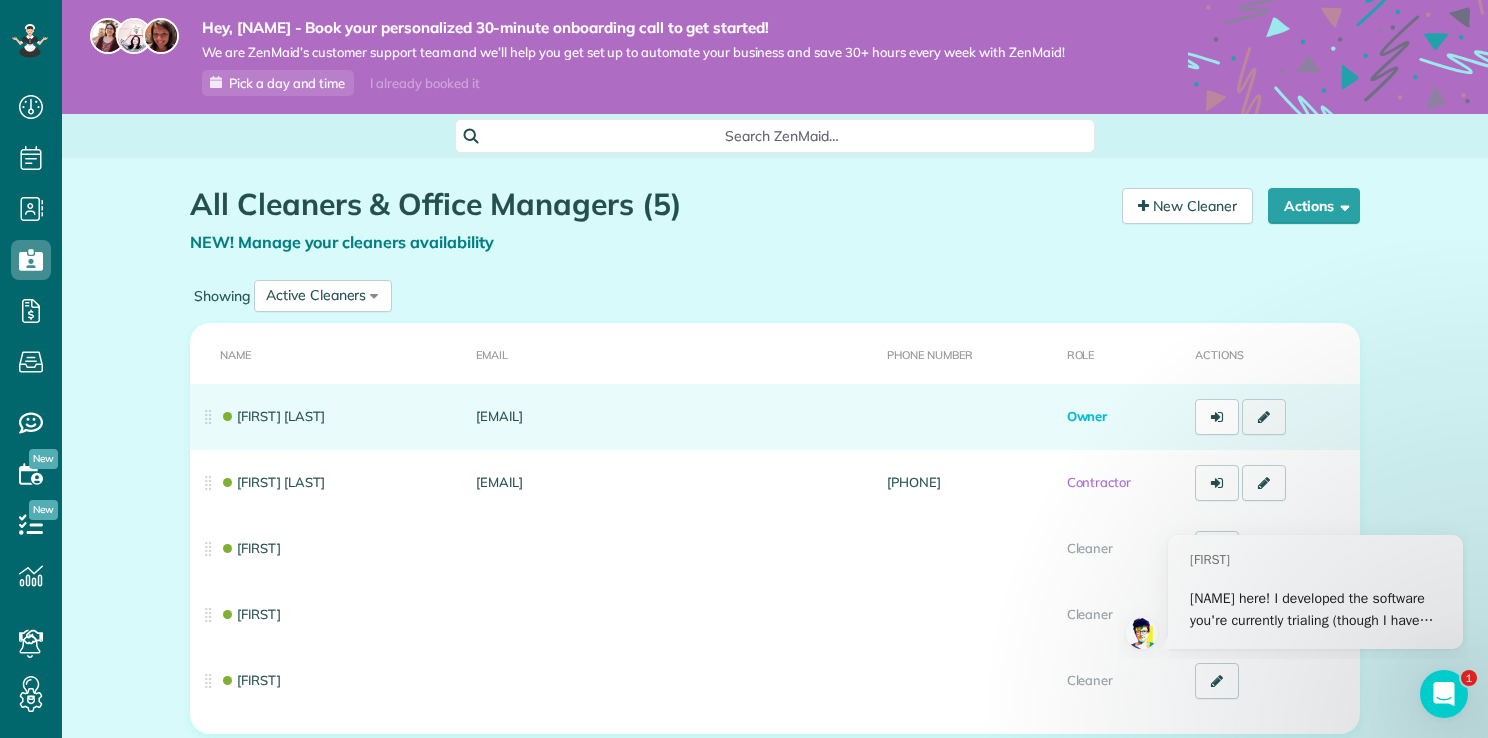 click at bounding box center [1264, 417] 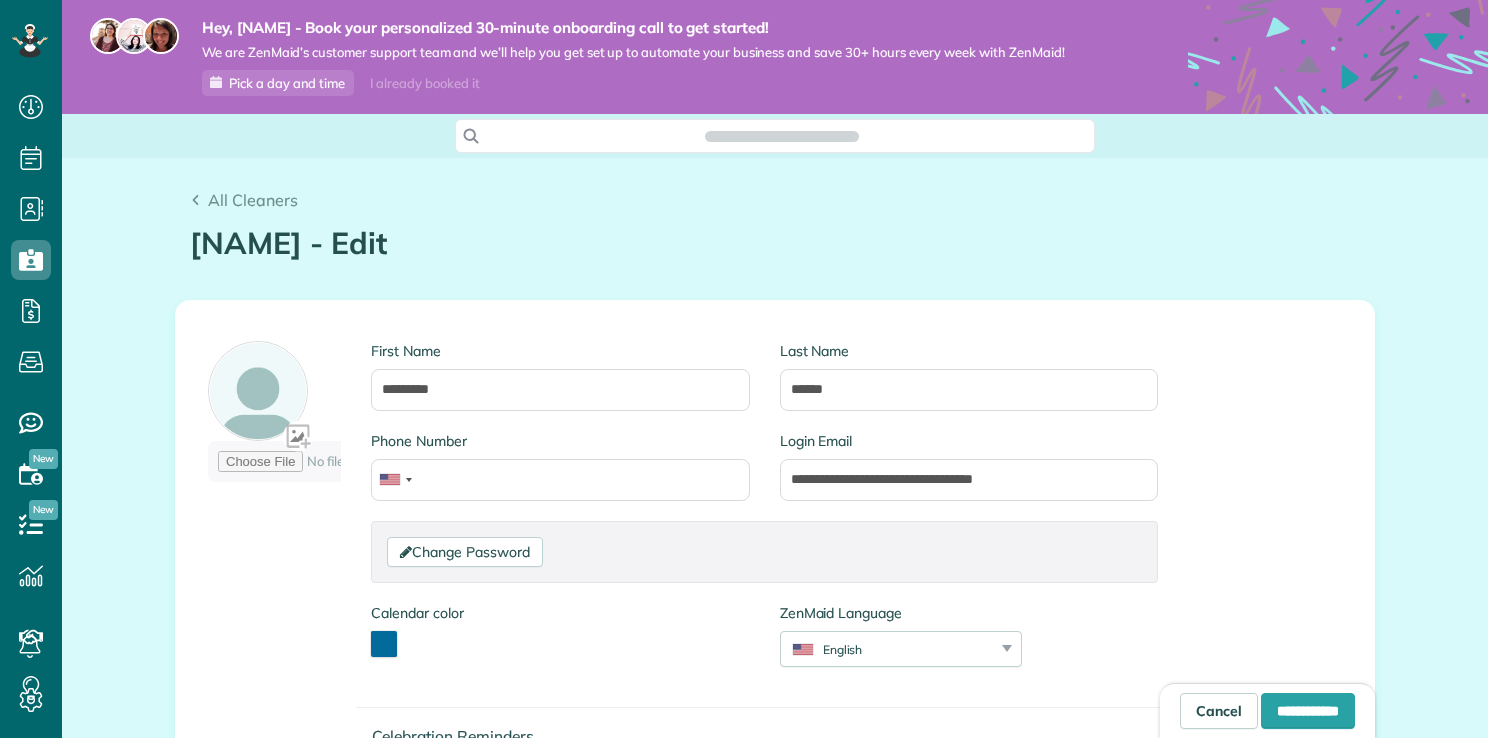 scroll, scrollTop: 0, scrollLeft: 0, axis: both 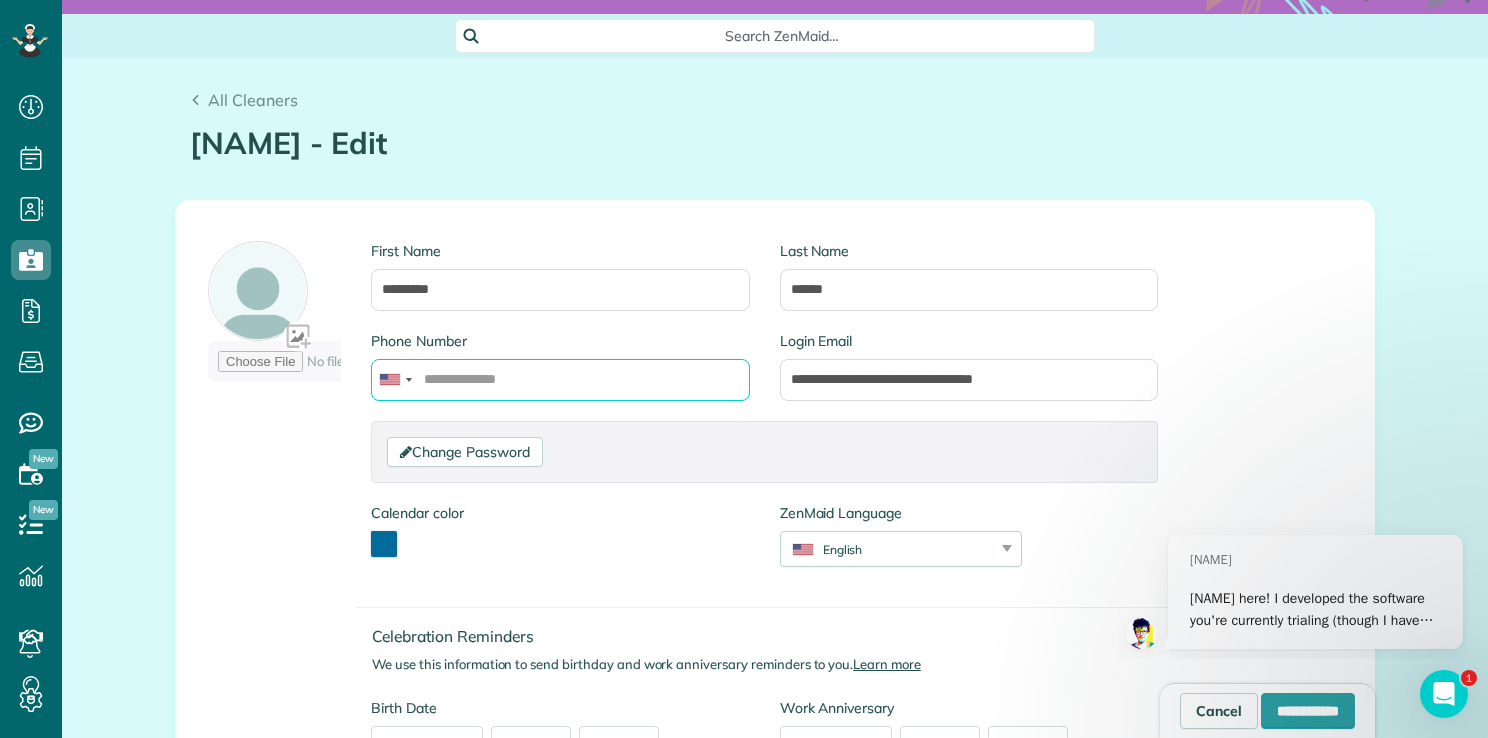 click on "Phone Number" at bounding box center (560, 380) 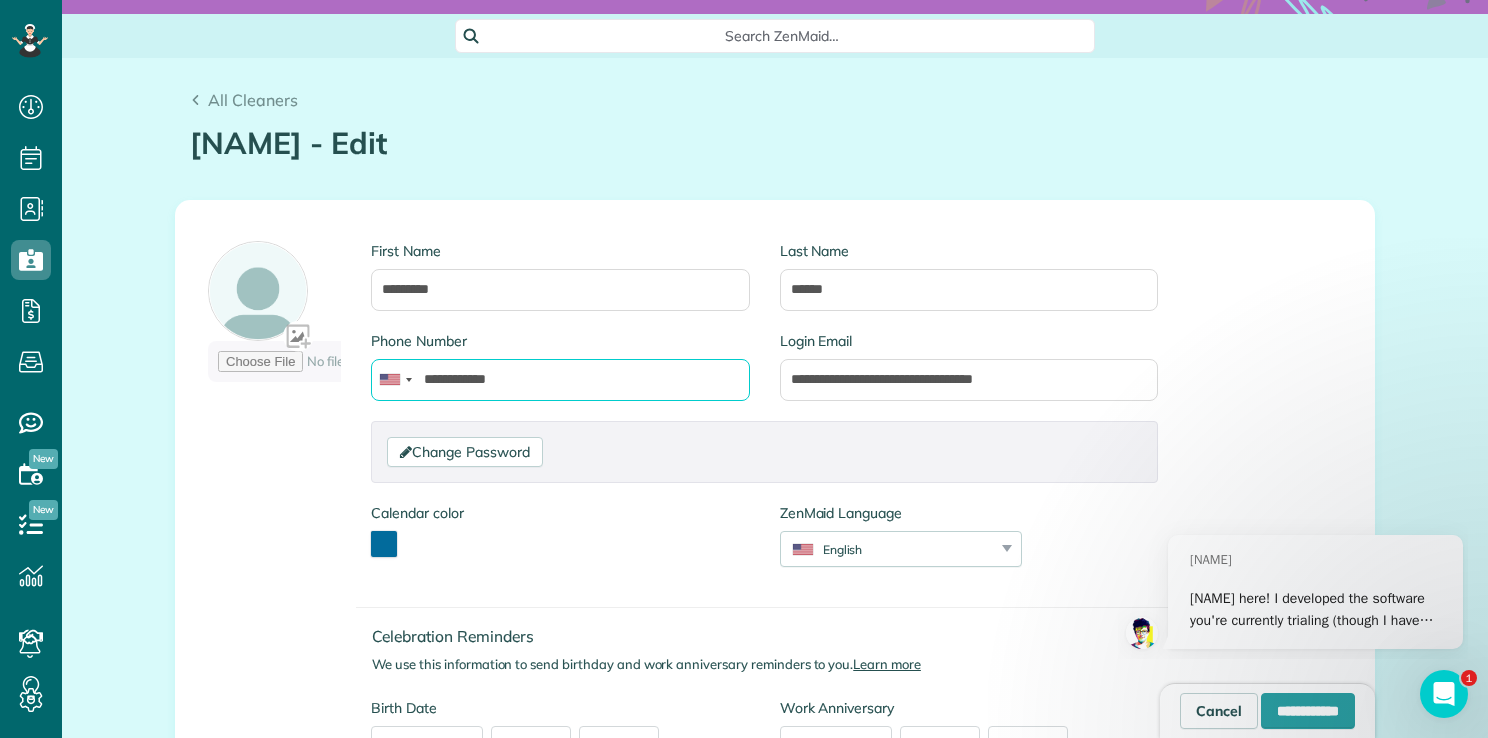 scroll, scrollTop: 200, scrollLeft: 0, axis: vertical 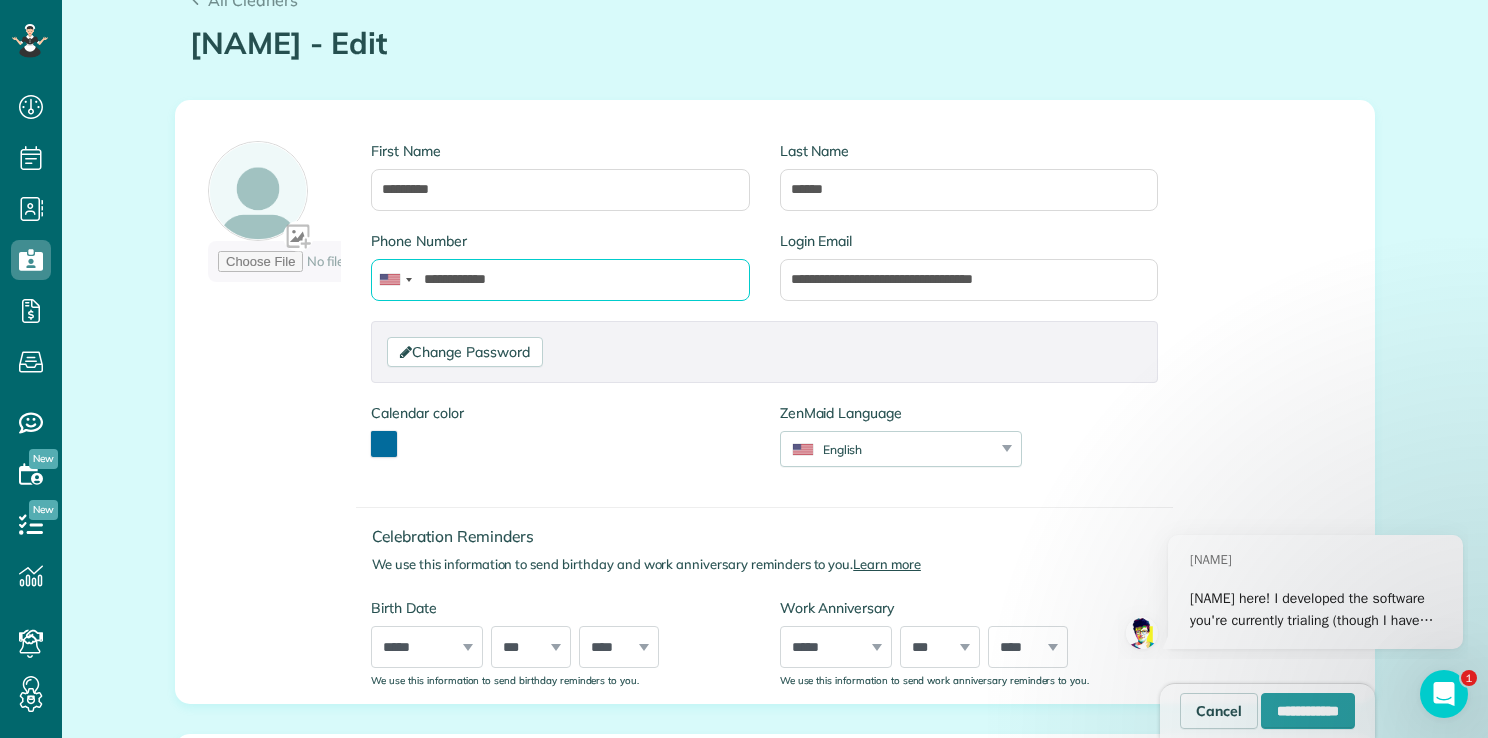 type on "**********" 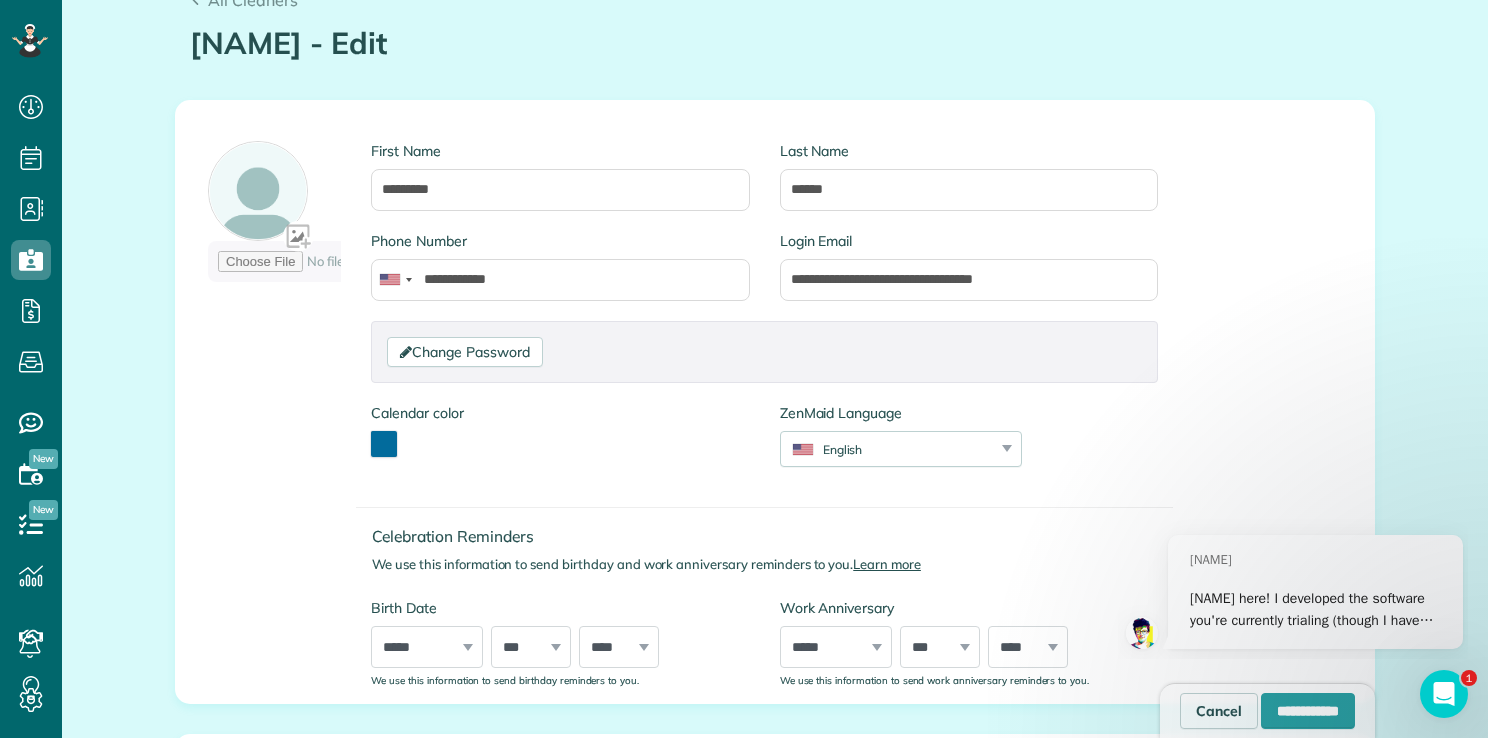 click on "Calendar color
*******" at bounding box center (969, 186) 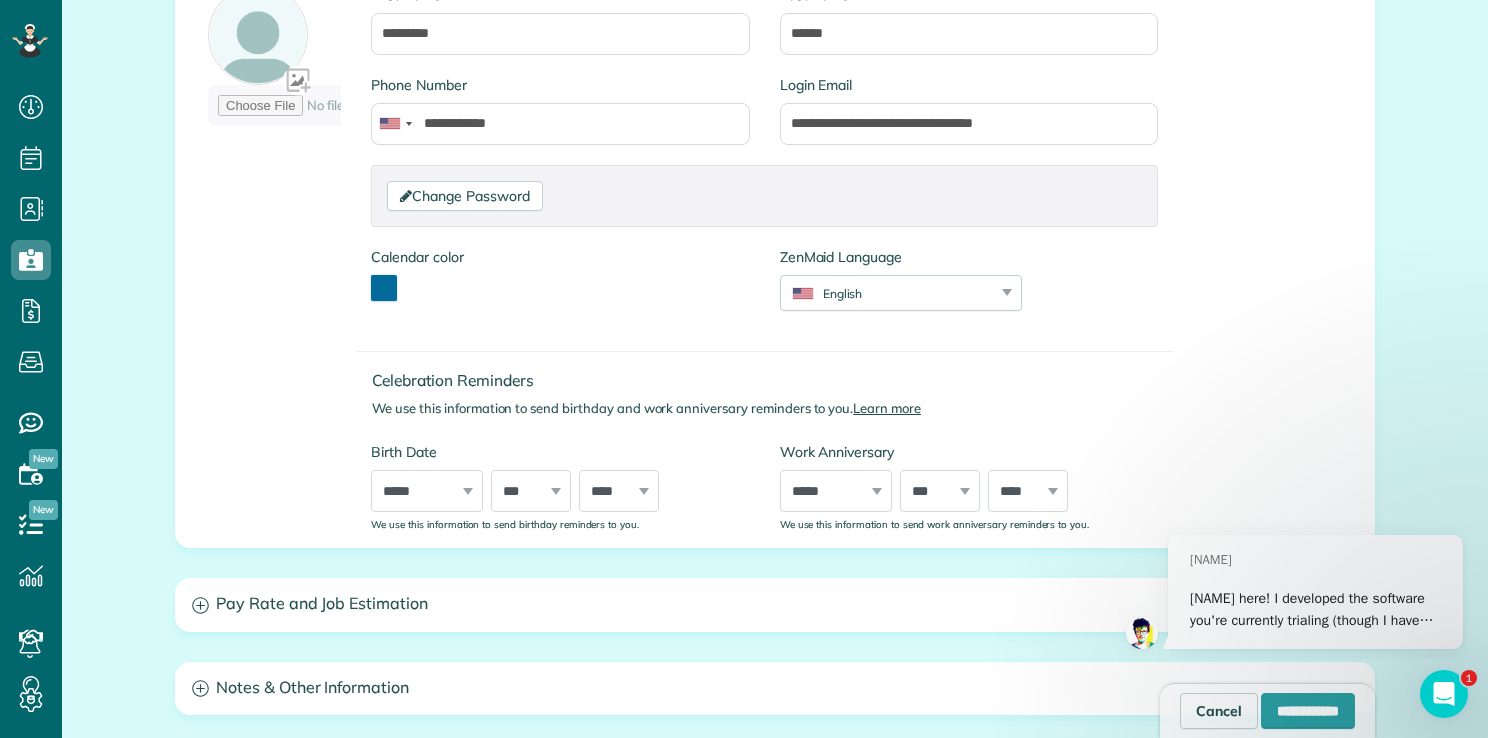 scroll, scrollTop: 500, scrollLeft: 0, axis: vertical 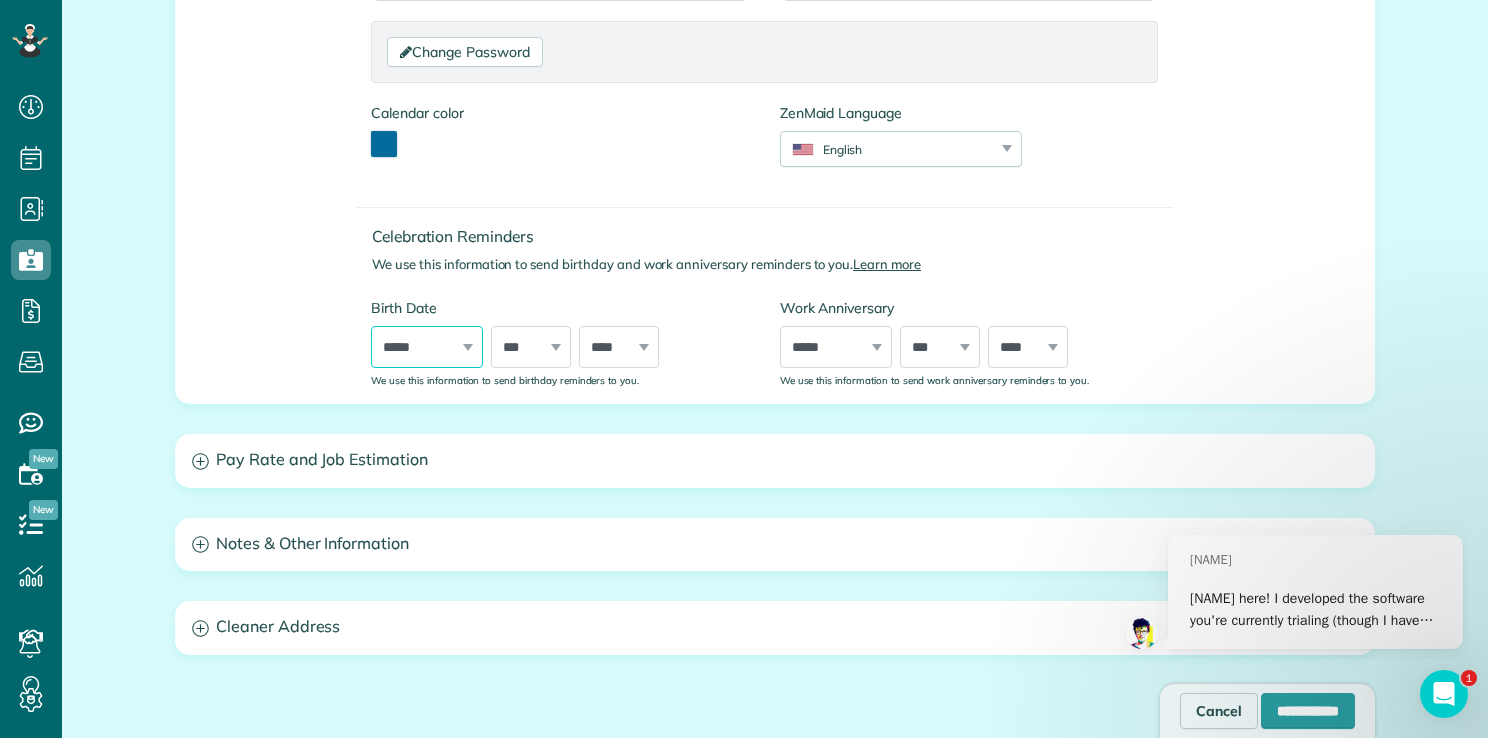 click on "*****
*******
********
*****
*****
***
****
****
******
*********
*******
********
********" at bounding box center [427, 347] 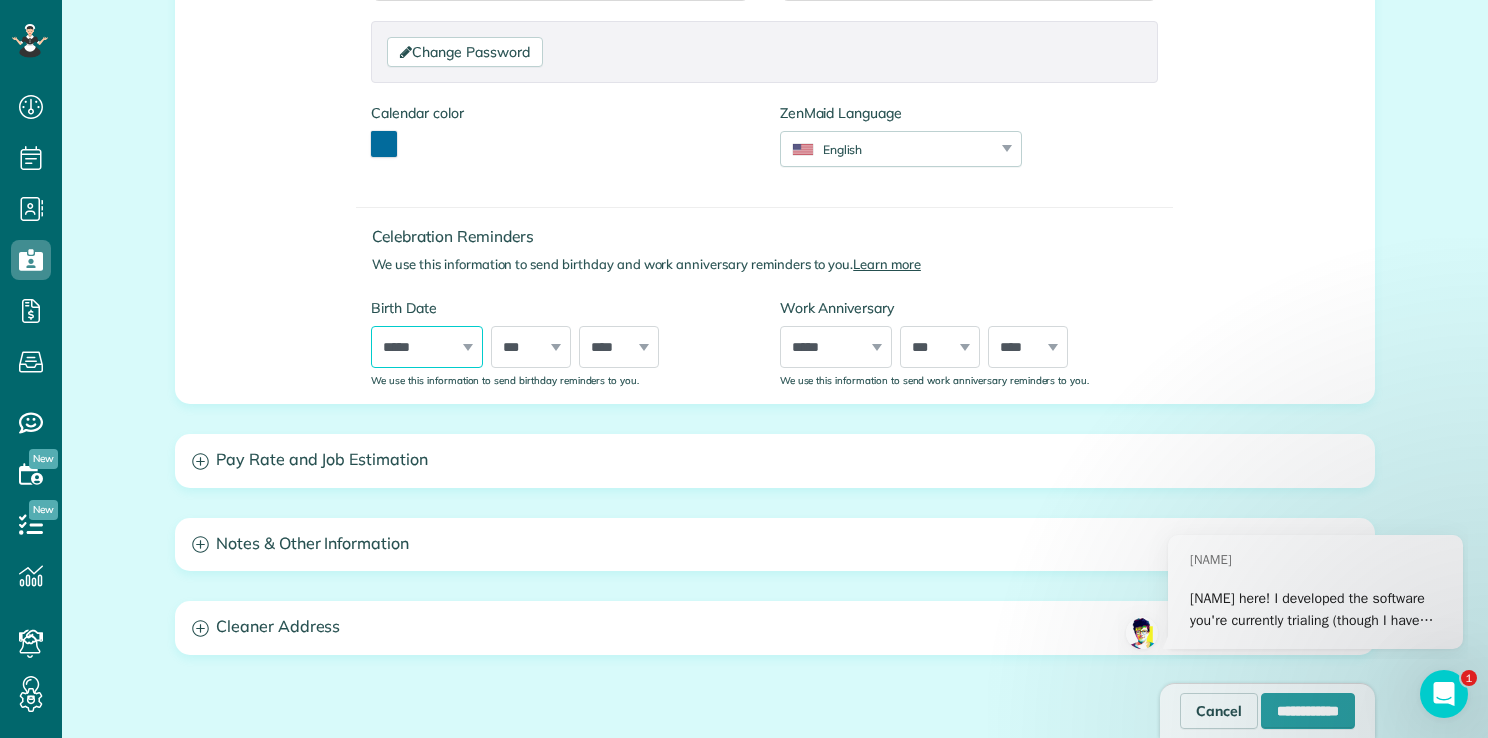 select on "*" 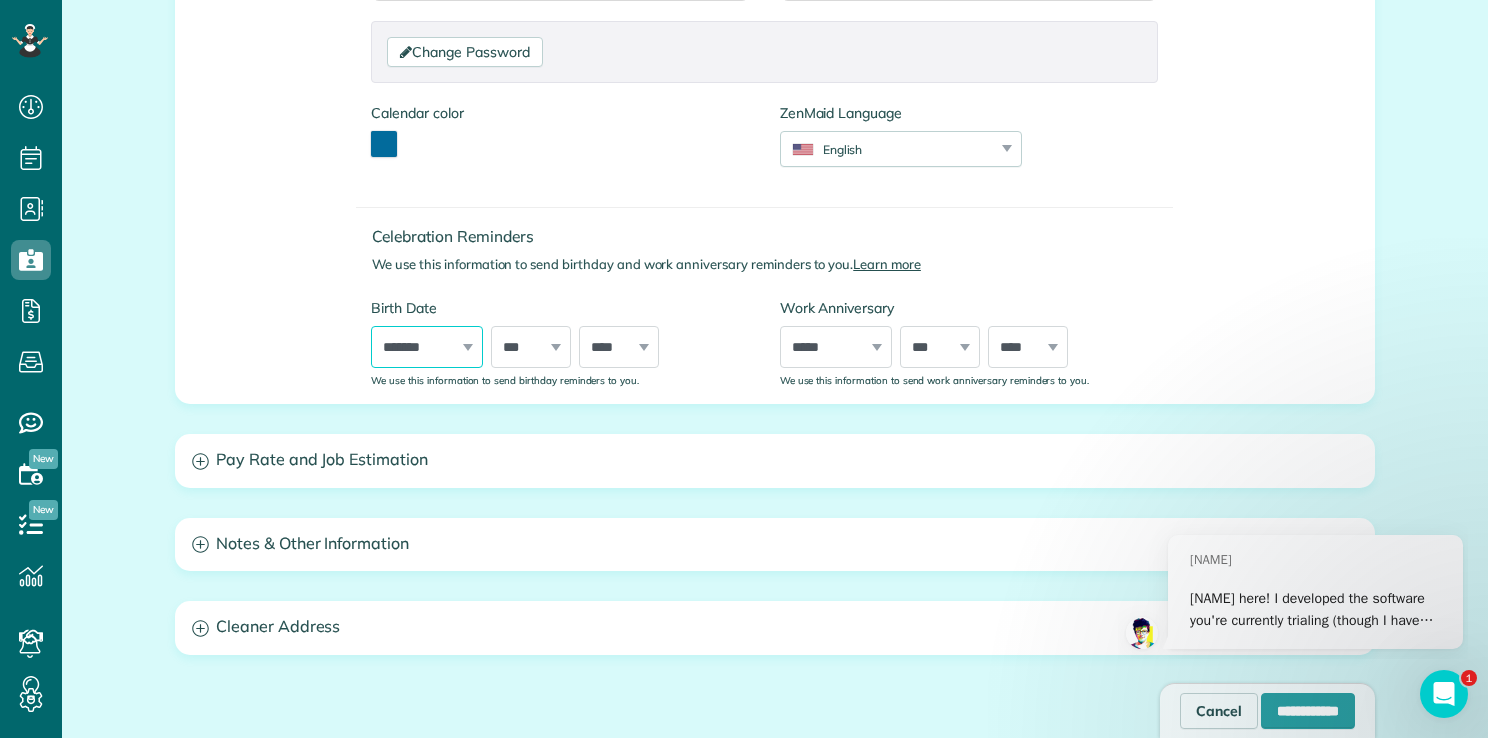 click on "*****
*******
********
*****
*****
***
****
****
******
*********
*******
********
********" at bounding box center [427, 347] 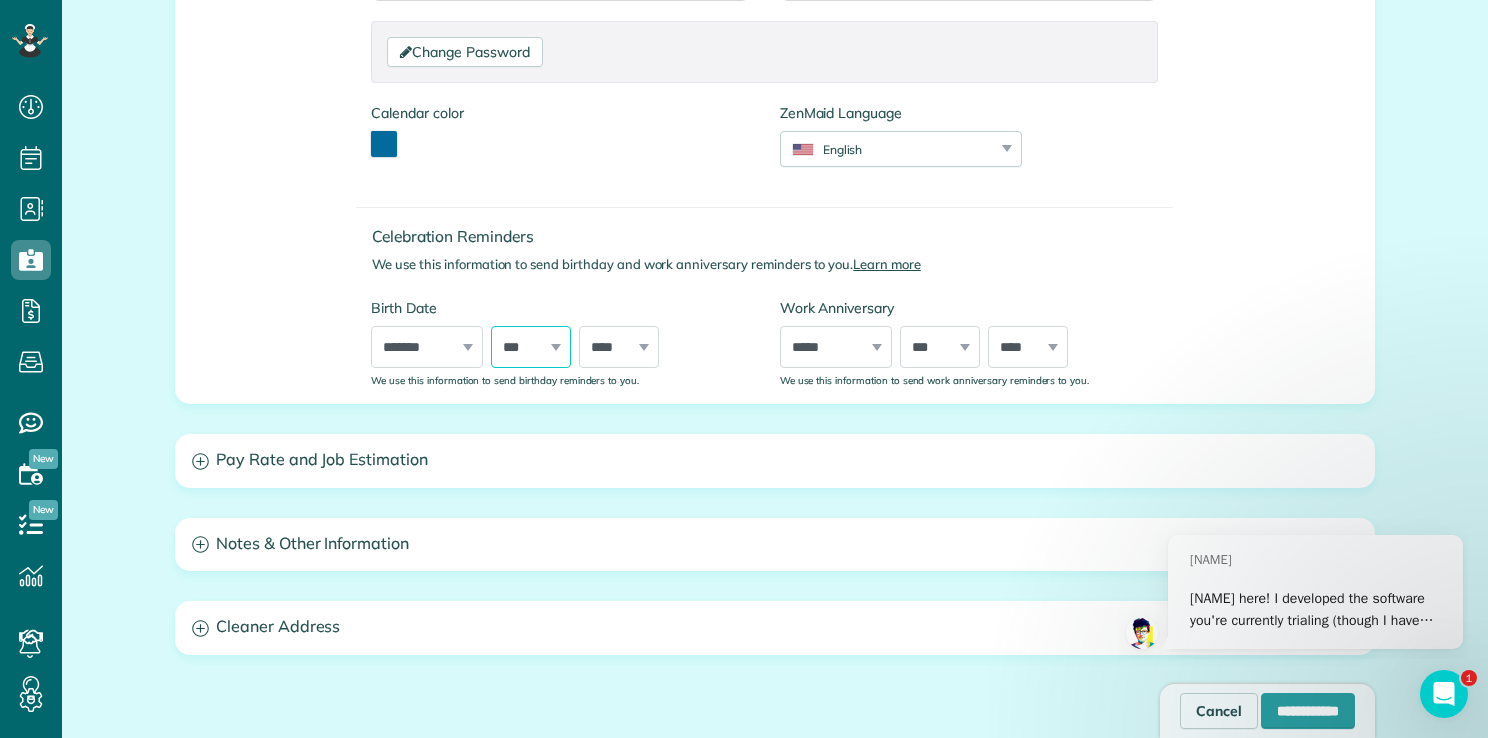 click on "***
*
*
*
*
*
*
*
*
*
**
**
**
**
**
**
**
**
**
**
**
**
**
**
**
**
**
**
**
**
**
**" at bounding box center (531, 347) 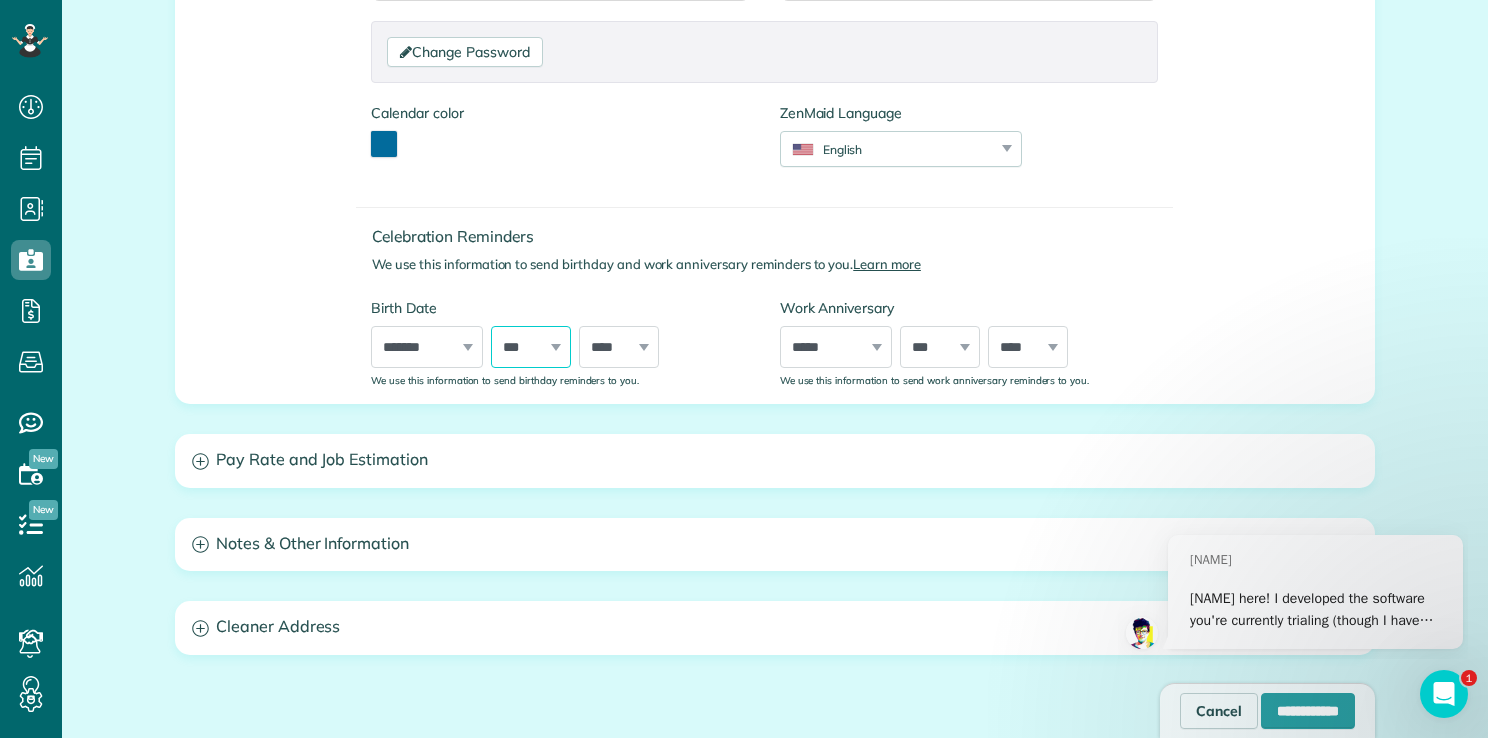 select on "**" 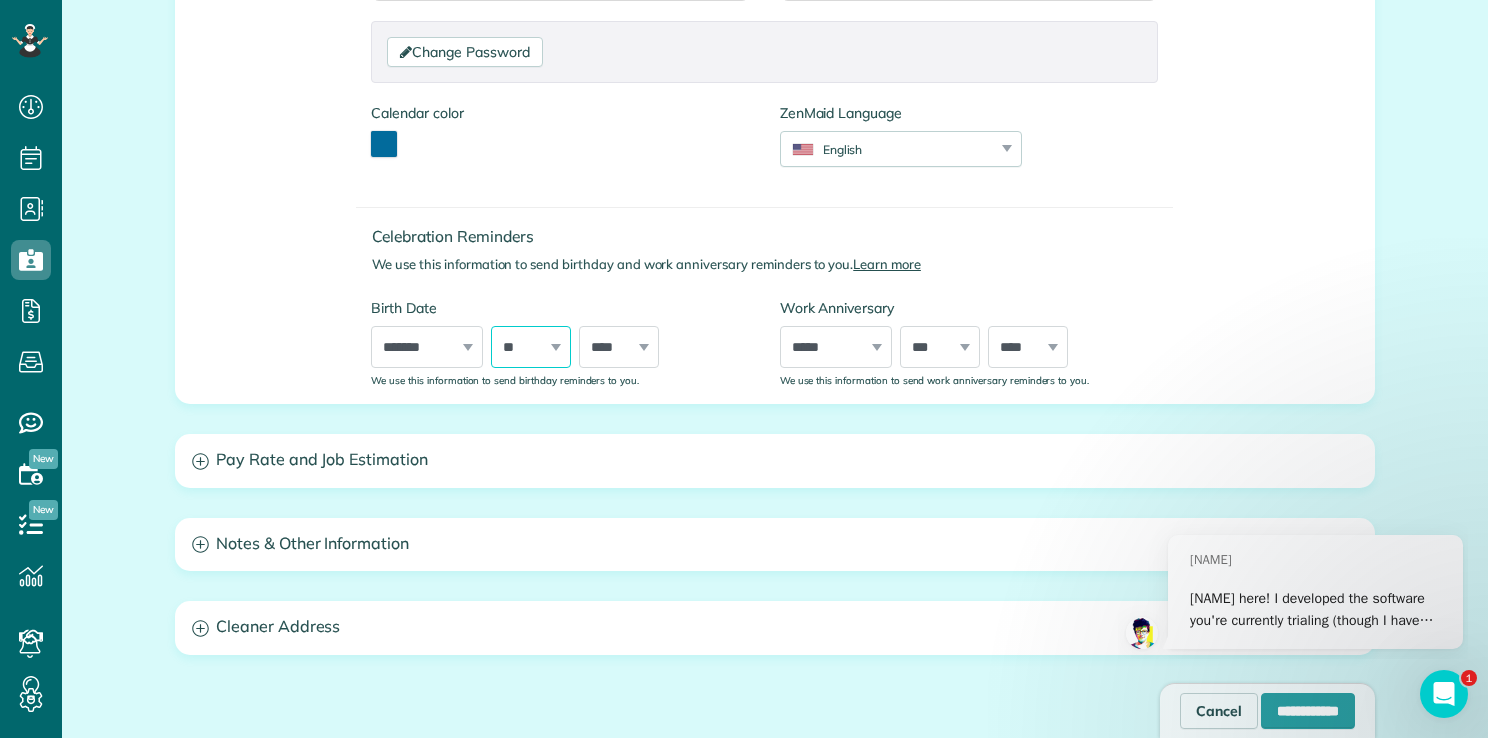 click on "***
*
*
*
*
*
*
*
*
*
**
**
**
**
**
**
**
**
**
**
**
**
**
**
**
**
**
**
**
**
**
**" at bounding box center [531, 347] 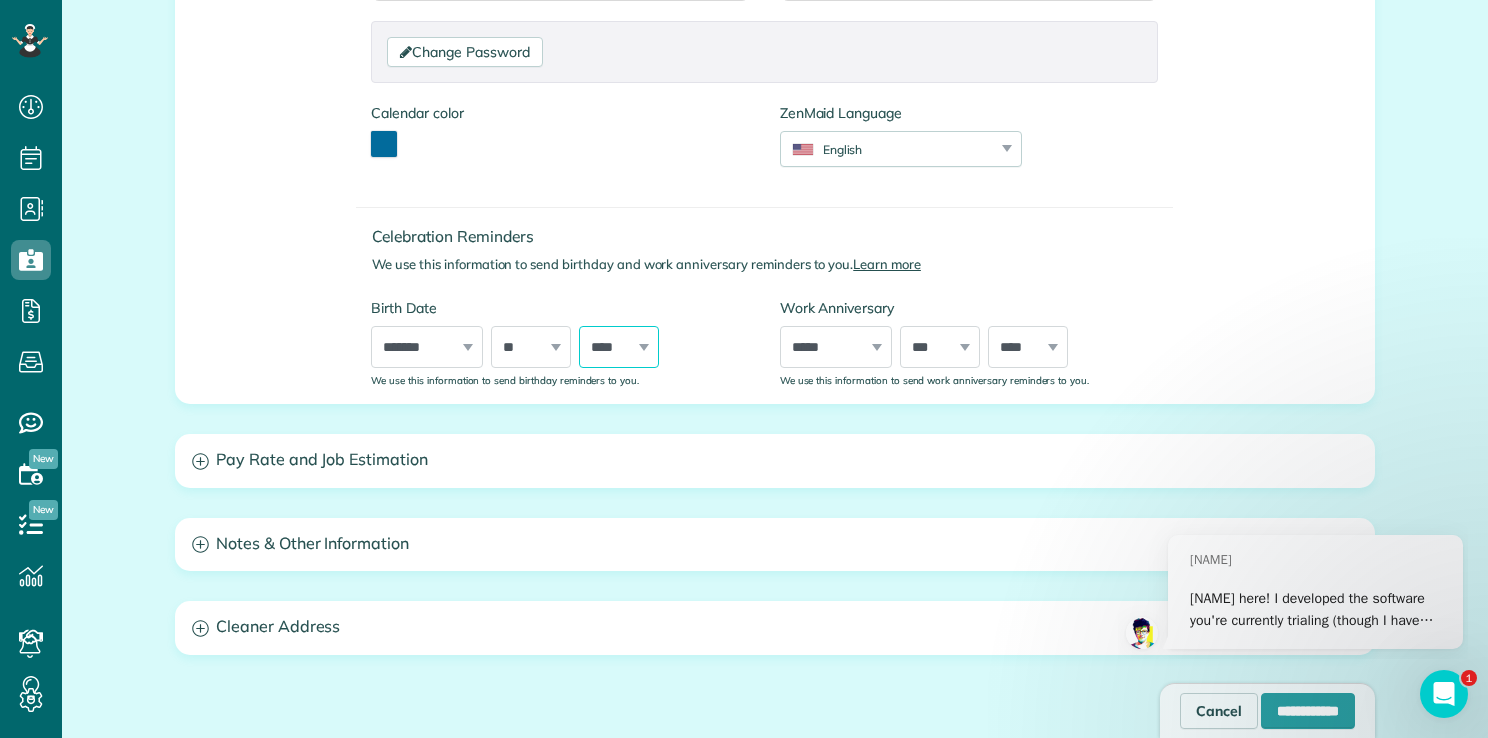 click on "****
****
****
****
****
****
****
****
****
****
****
****
****
****
****
****
****
****
****
****
****
****
****
****
****
****
****
****
****
****
****
****
****
****
****
****
****
****
****
****
****
****
****
****
****
****
****
****
****
****
****
****
****
****
****
****
****
****
****
****
****
****
****
****
****
****
****
****
****
****
****
****
****
****
****
****
****
****
****
****" at bounding box center [619, 347] 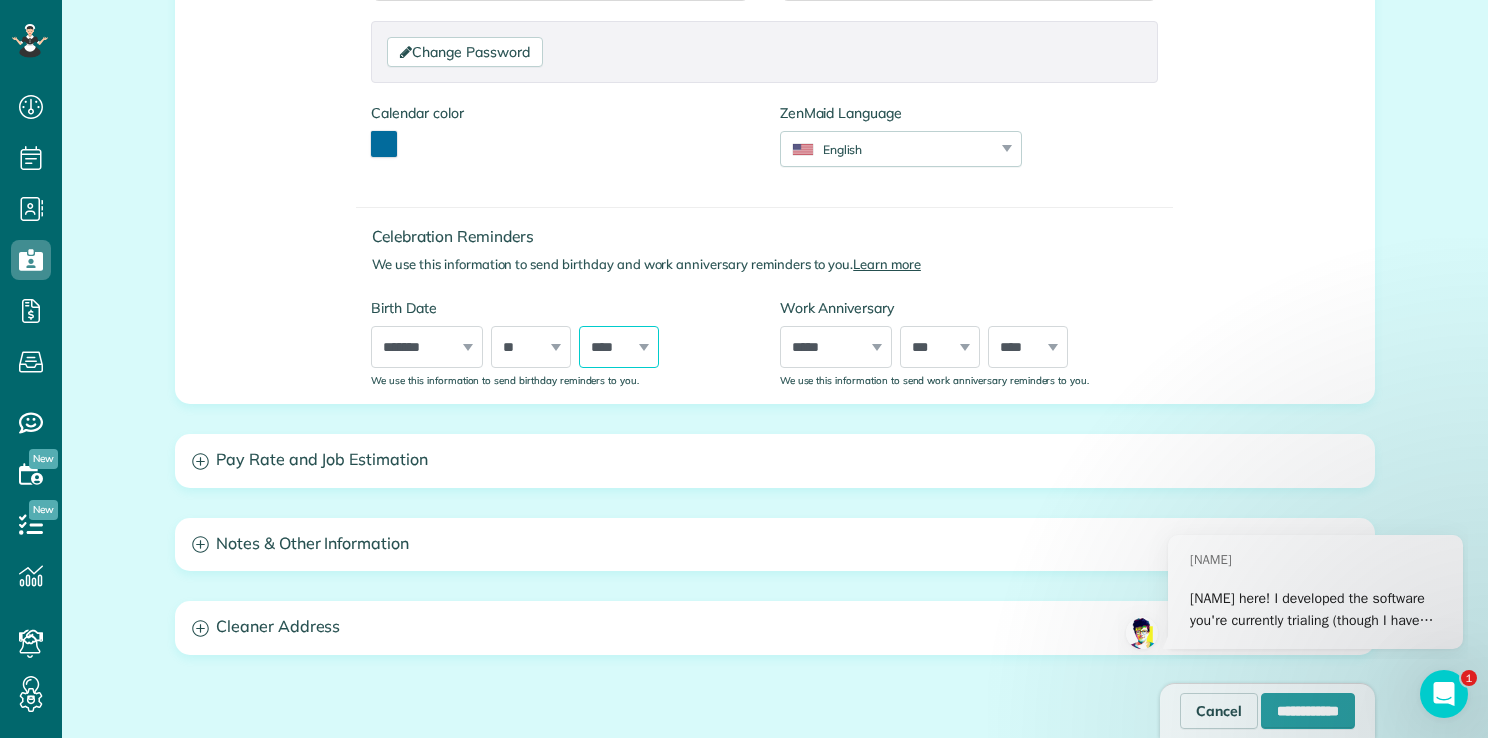 select on "****" 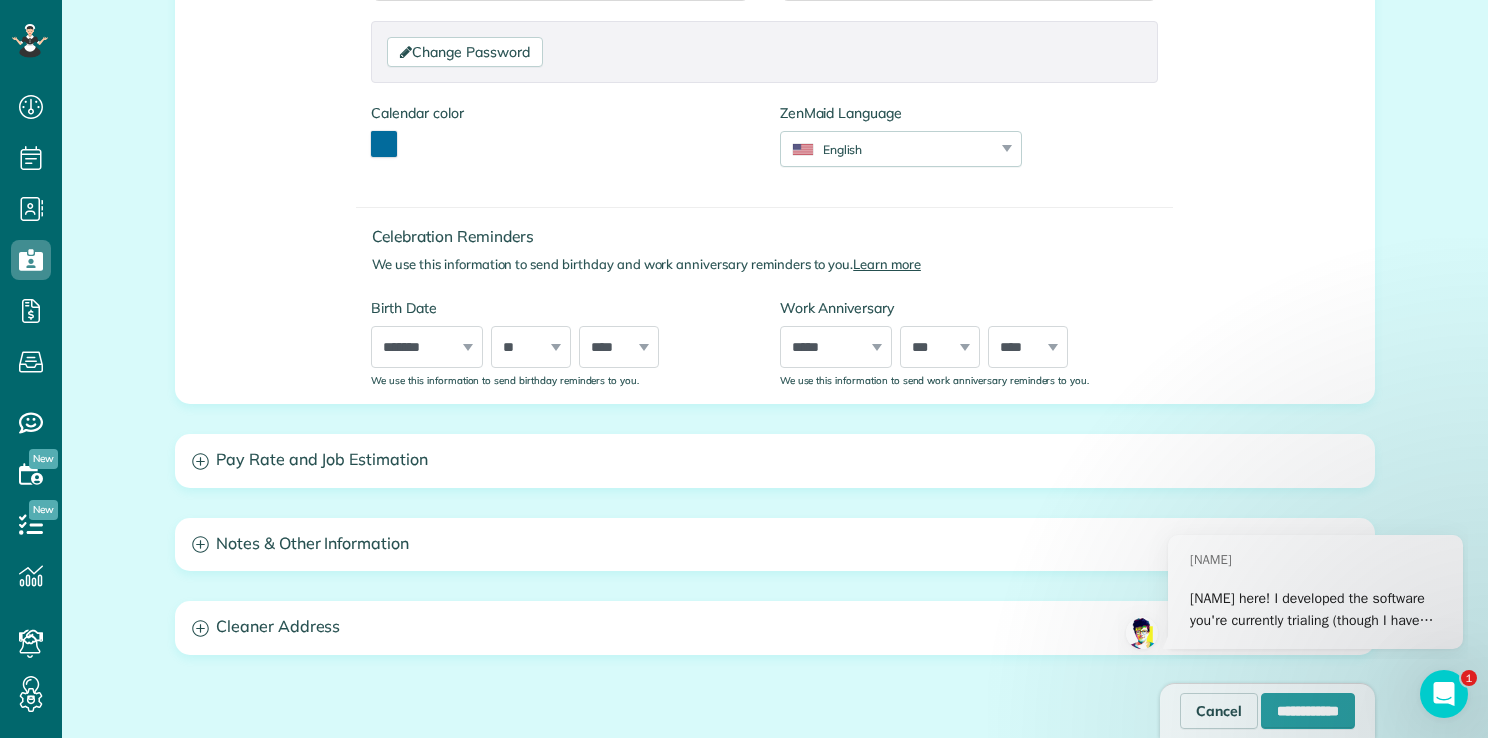 click on "*****
*******
********
*****
*****
***
****
****
******
*********
*******
********
********" at bounding box center (836, 347) 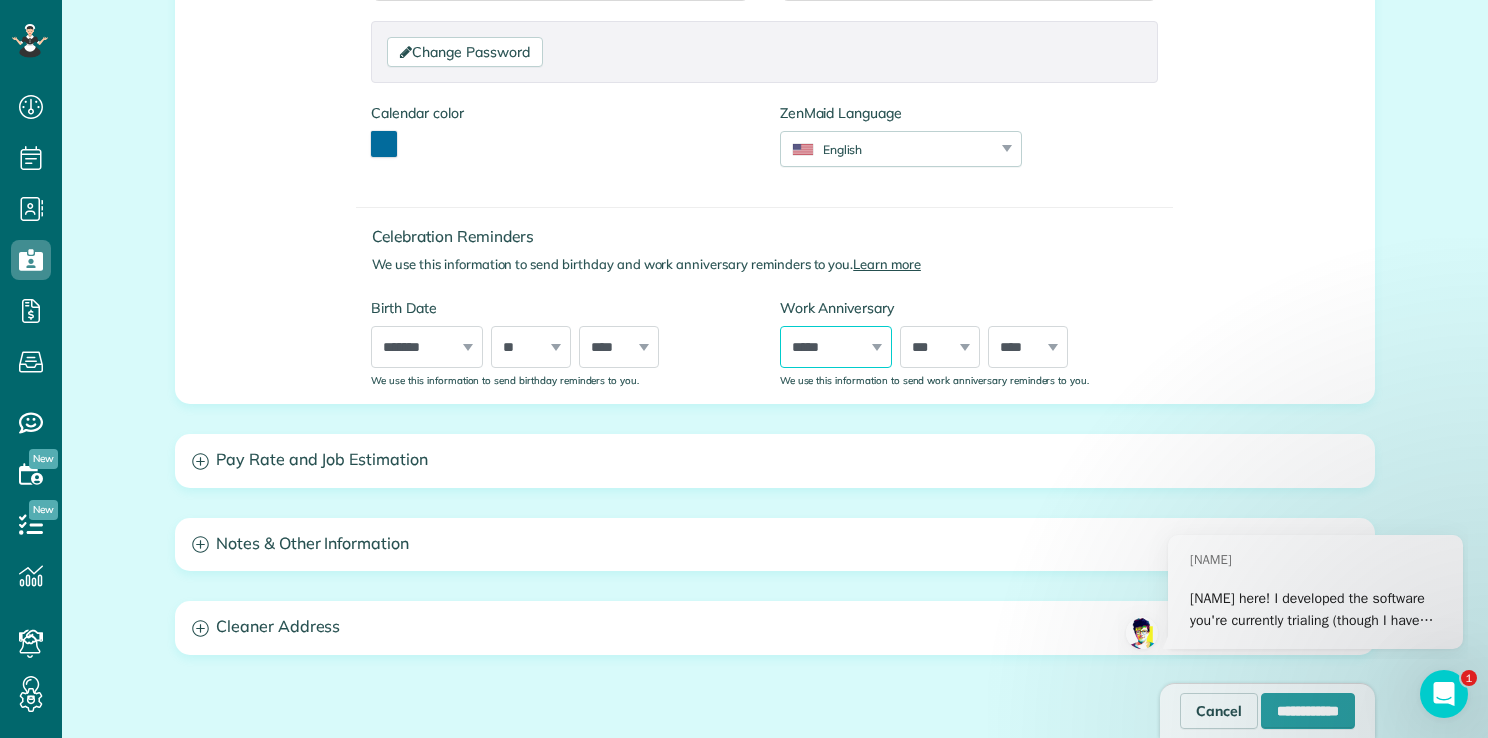 click on "*****
*******
********
*****
*****
***
****
****
******
*********
*******
********
********" at bounding box center [836, 347] 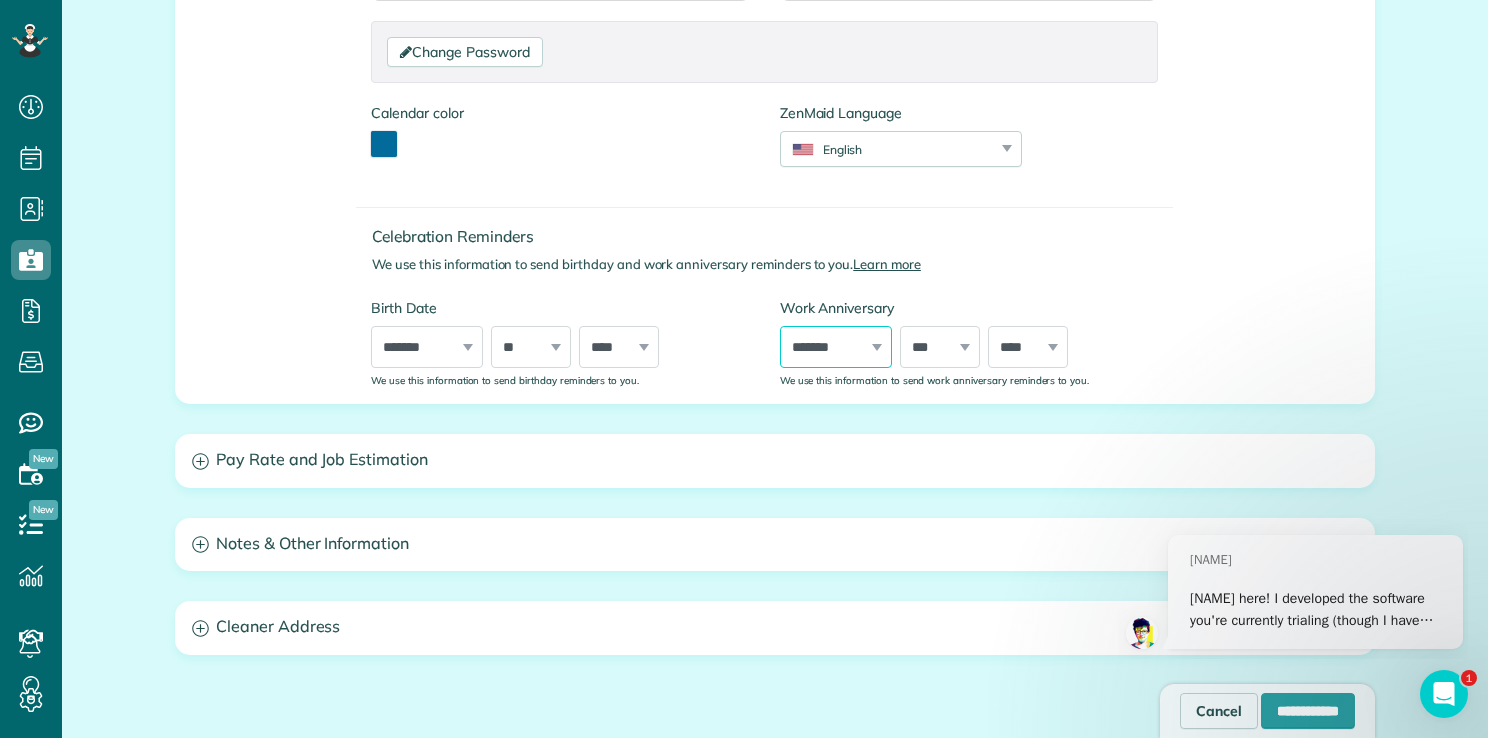 click on "*****
*******
********
*****
*****
***
****
****
******
*********
*******
********
********" at bounding box center (836, 347) 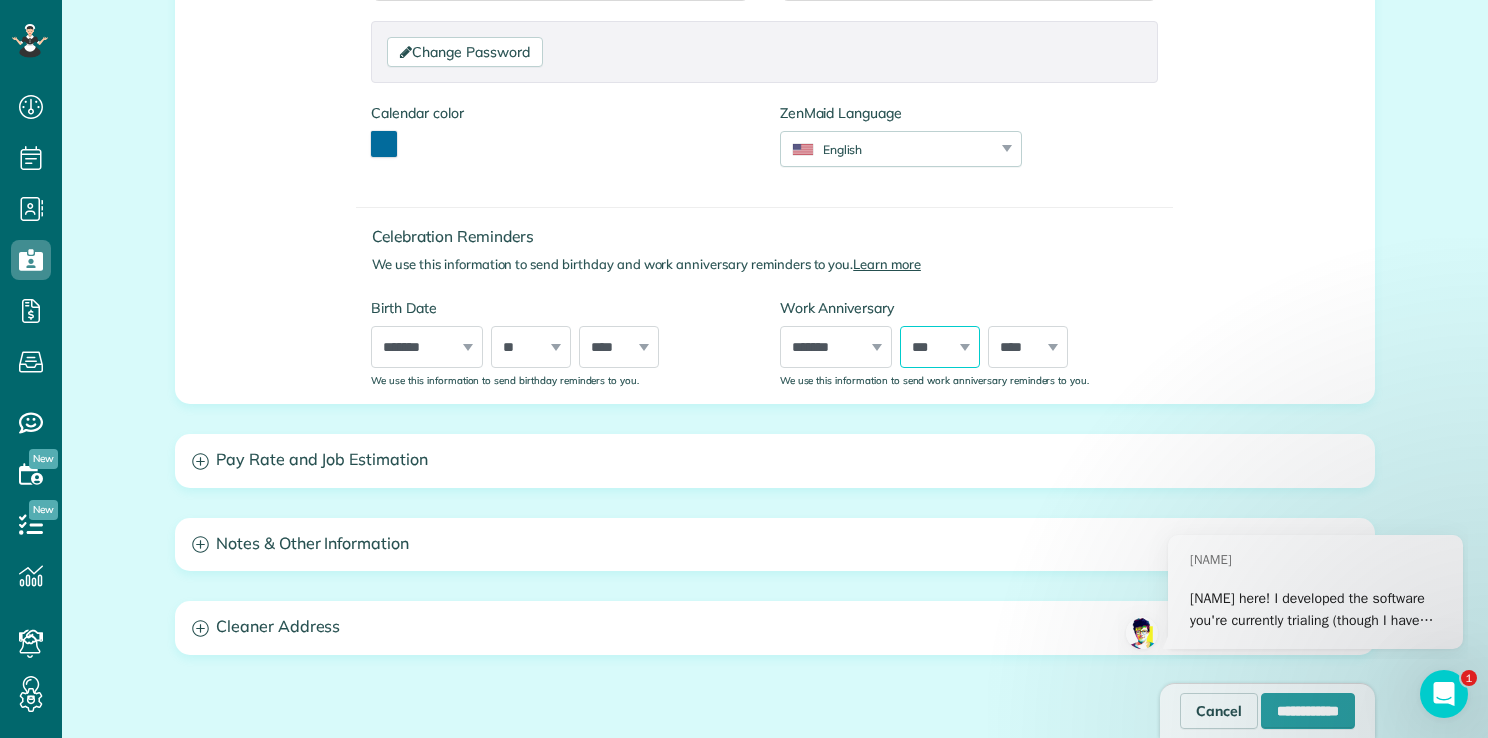 click on "***
*
*
*
*
*
*
*
*
*
**
**
**
**
**
**
**
**
**
**
**
**
**
**
**
**
**
**
**
**
**
**" at bounding box center (940, 347) 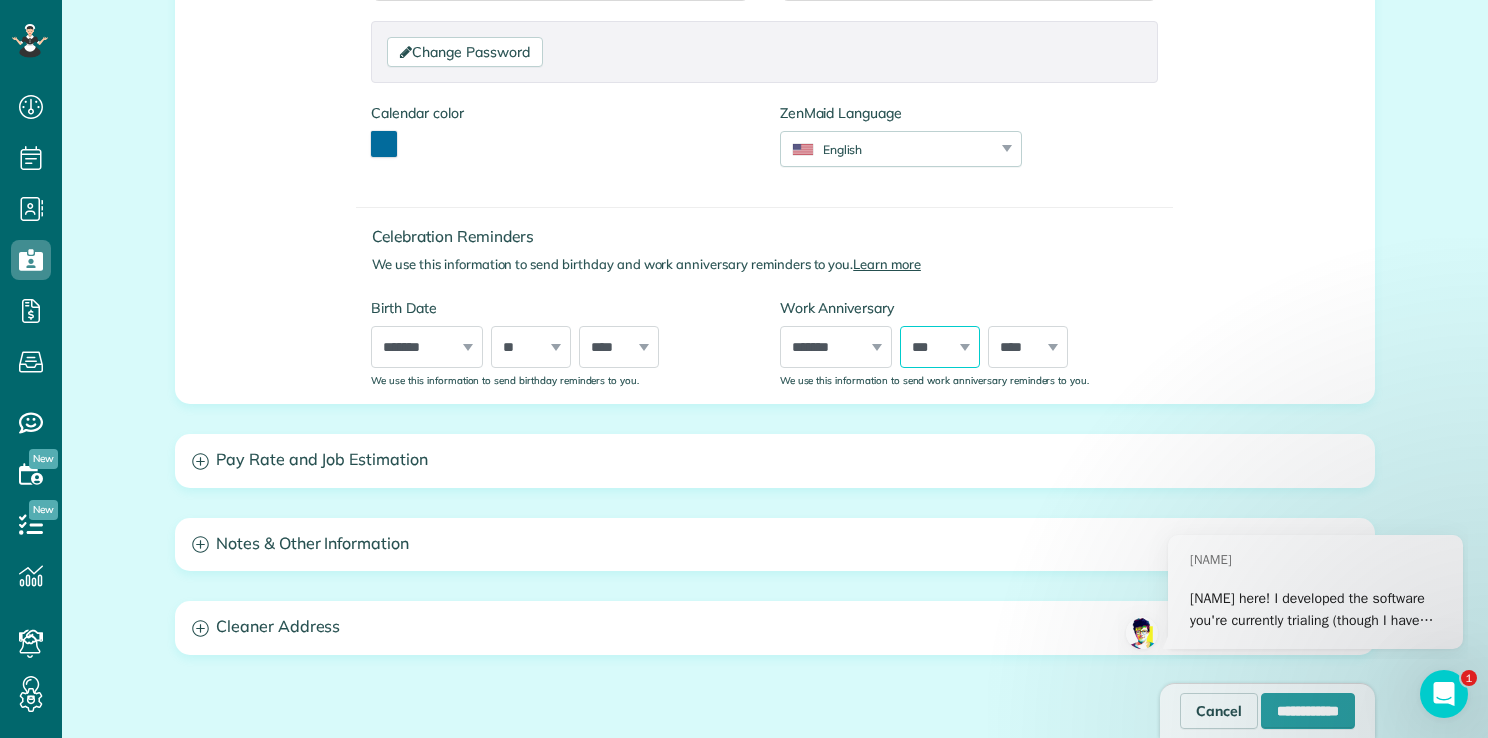 select on "*" 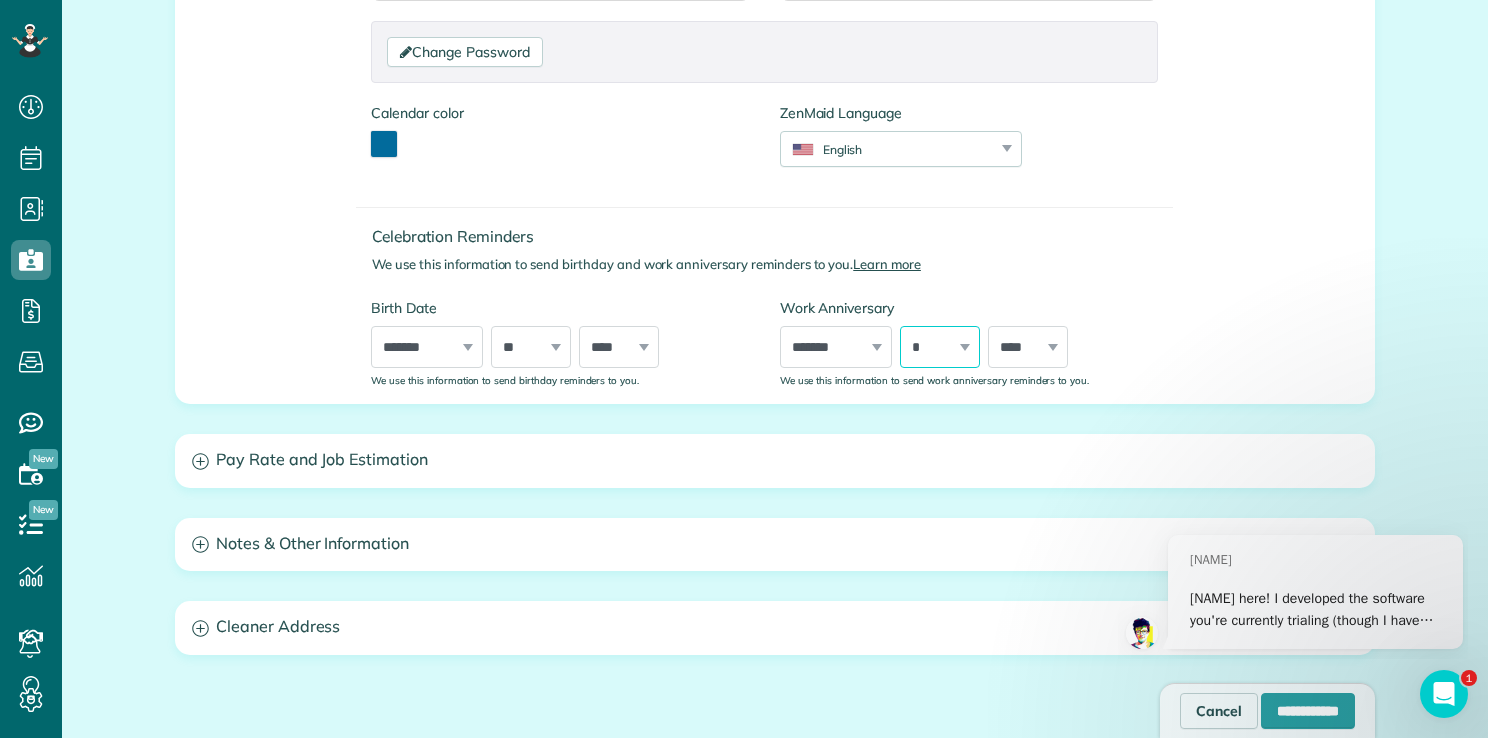 click on "***
*
*
*
*
*
*
*
*
*
**
**
**
**
**
**
**
**
**
**
**
**
**
**
**
**
**
**
**
**
**
**" at bounding box center [940, 347] 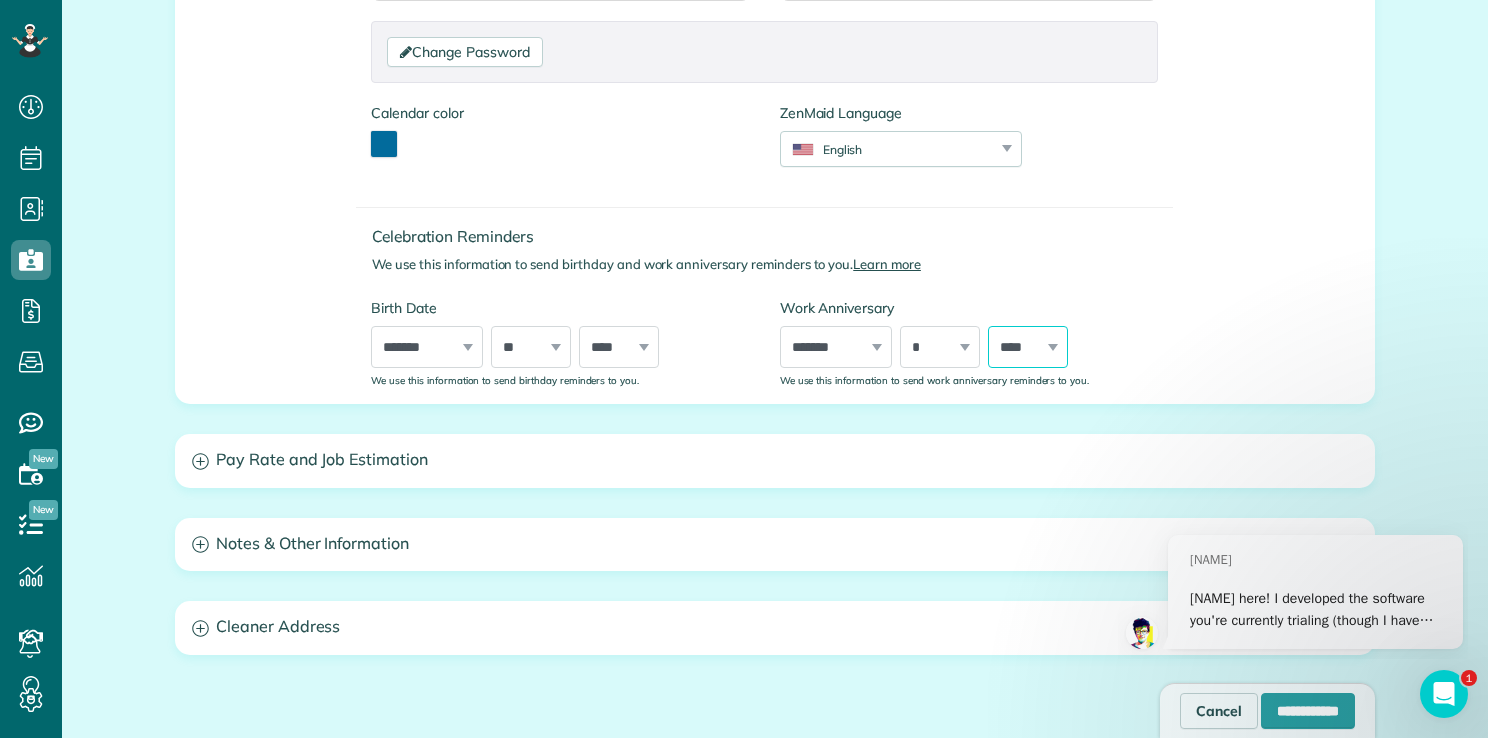 click on "****
****
****
****
****
****
****
****
****
****
****
****
****
****
****
****
****
****
****
****
****
****
****
****
****
****
****
****
****
****
****
****
****
****
****
****
****
****
****
****
****
****
****
****
****
****
****
****
****
****
****
****
****" at bounding box center [1028, 347] 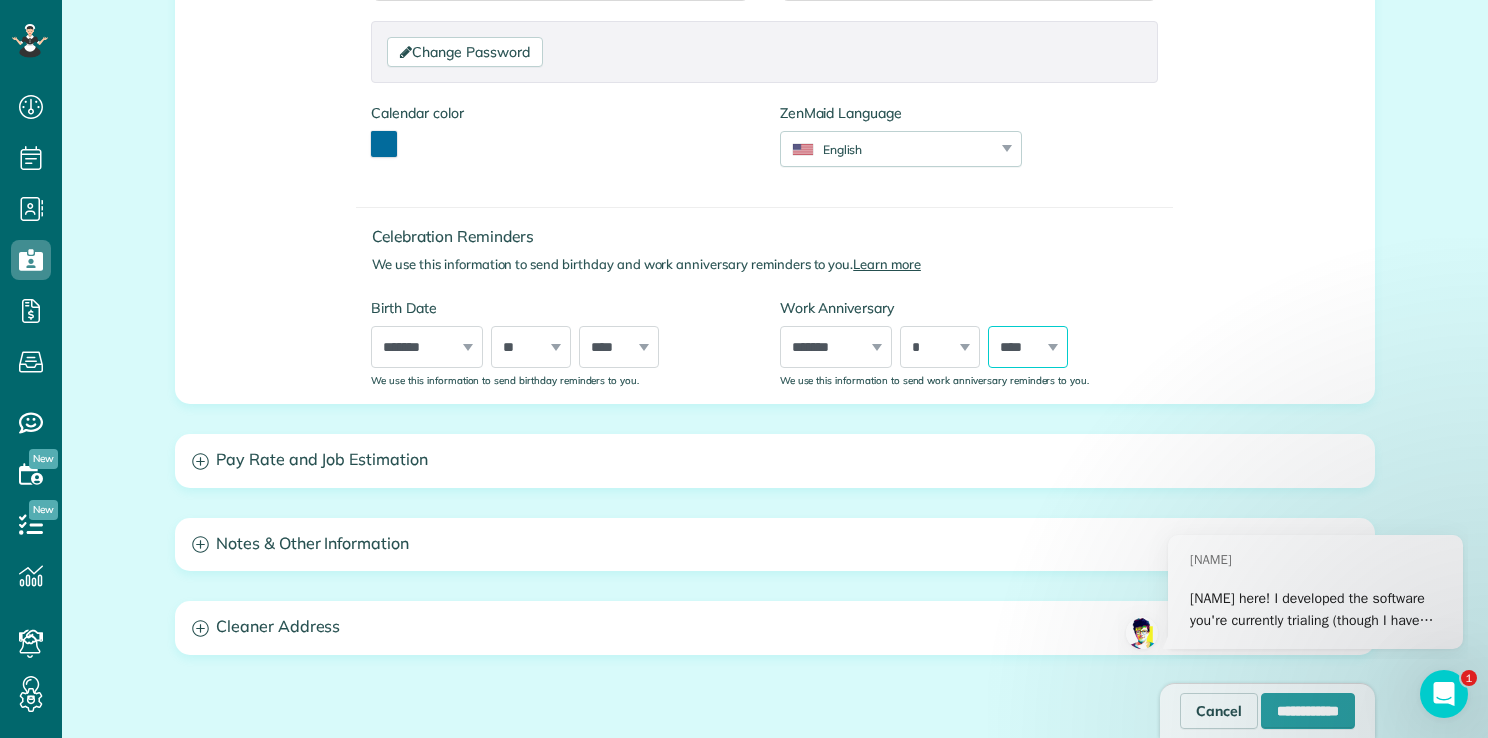 select on "****" 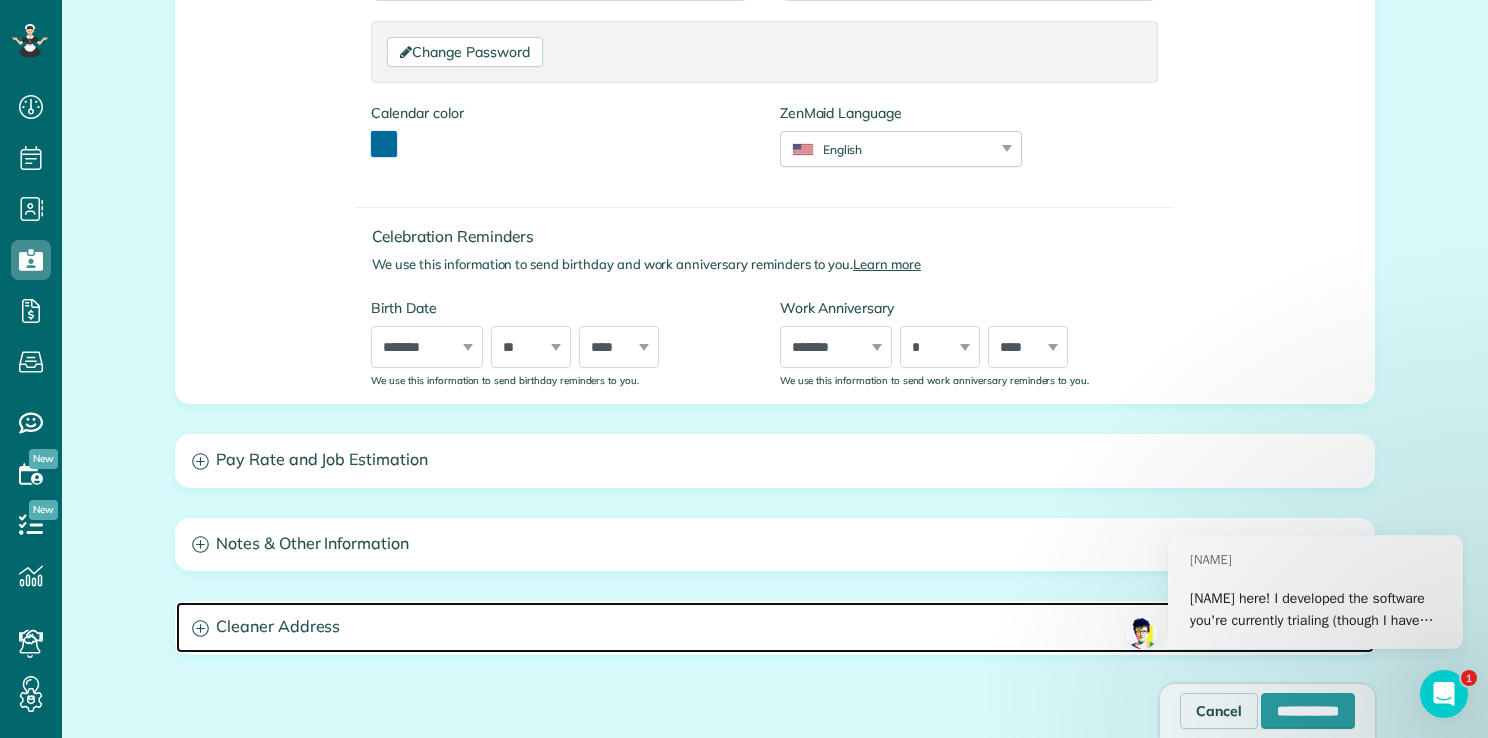 click at bounding box center [200, 628] 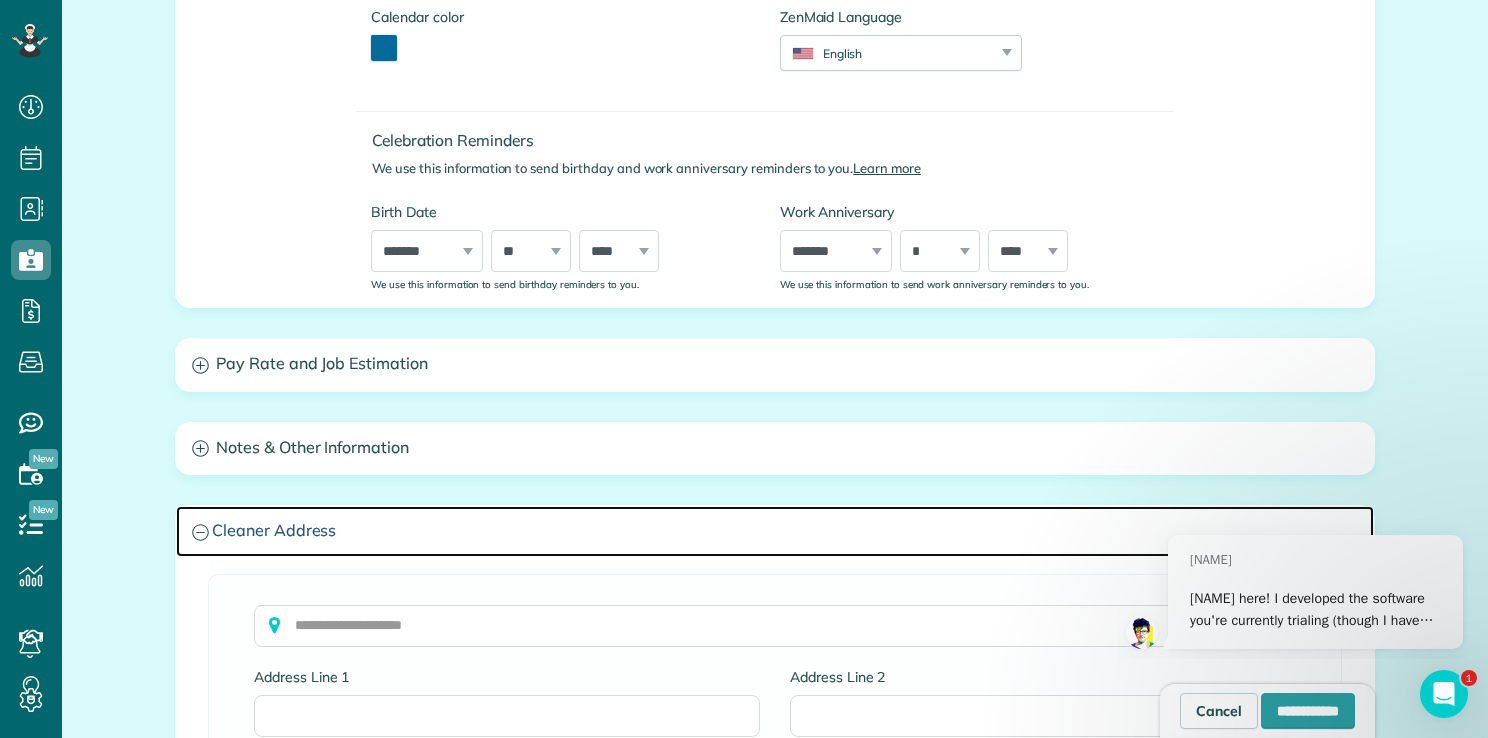 scroll, scrollTop: 700, scrollLeft: 0, axis: vertical 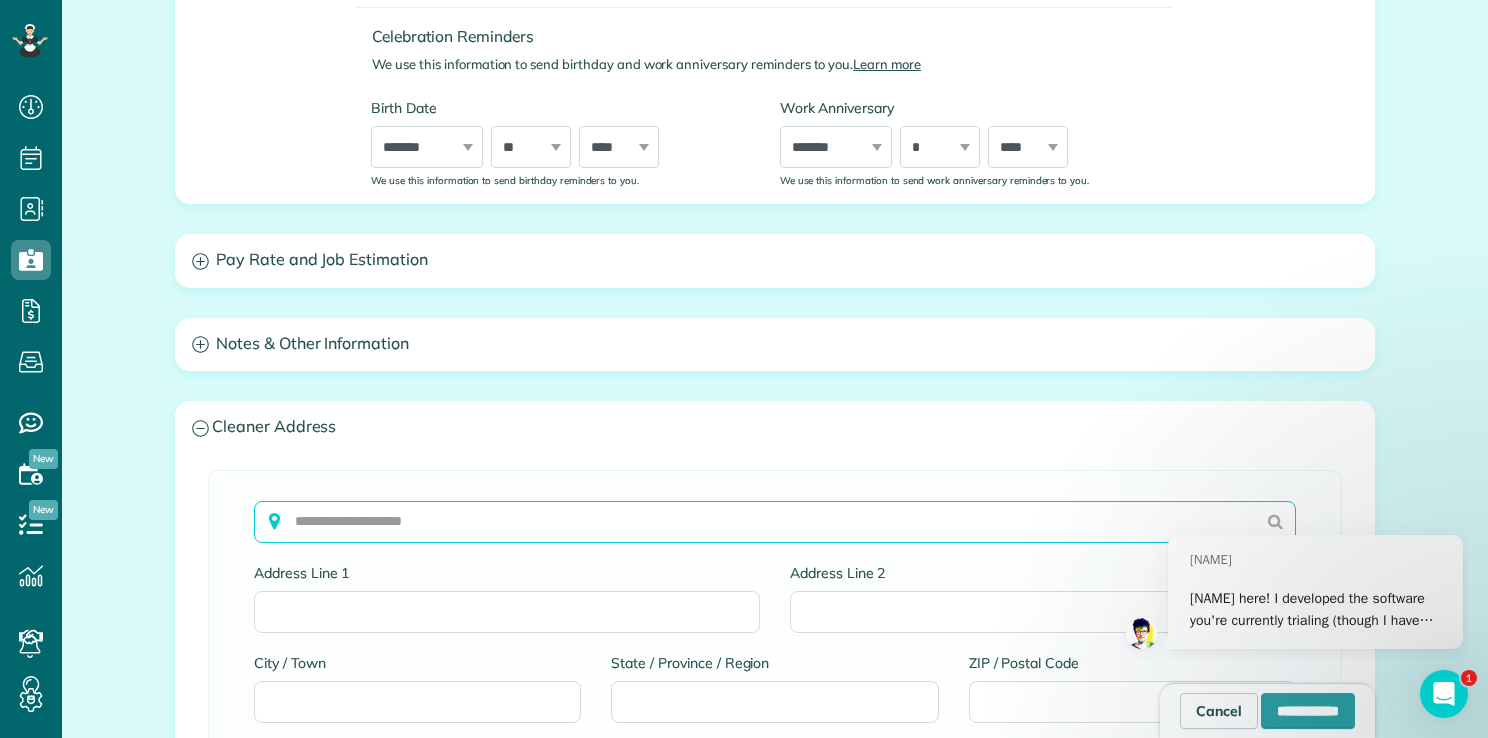 click at bounding box center [775, 522] 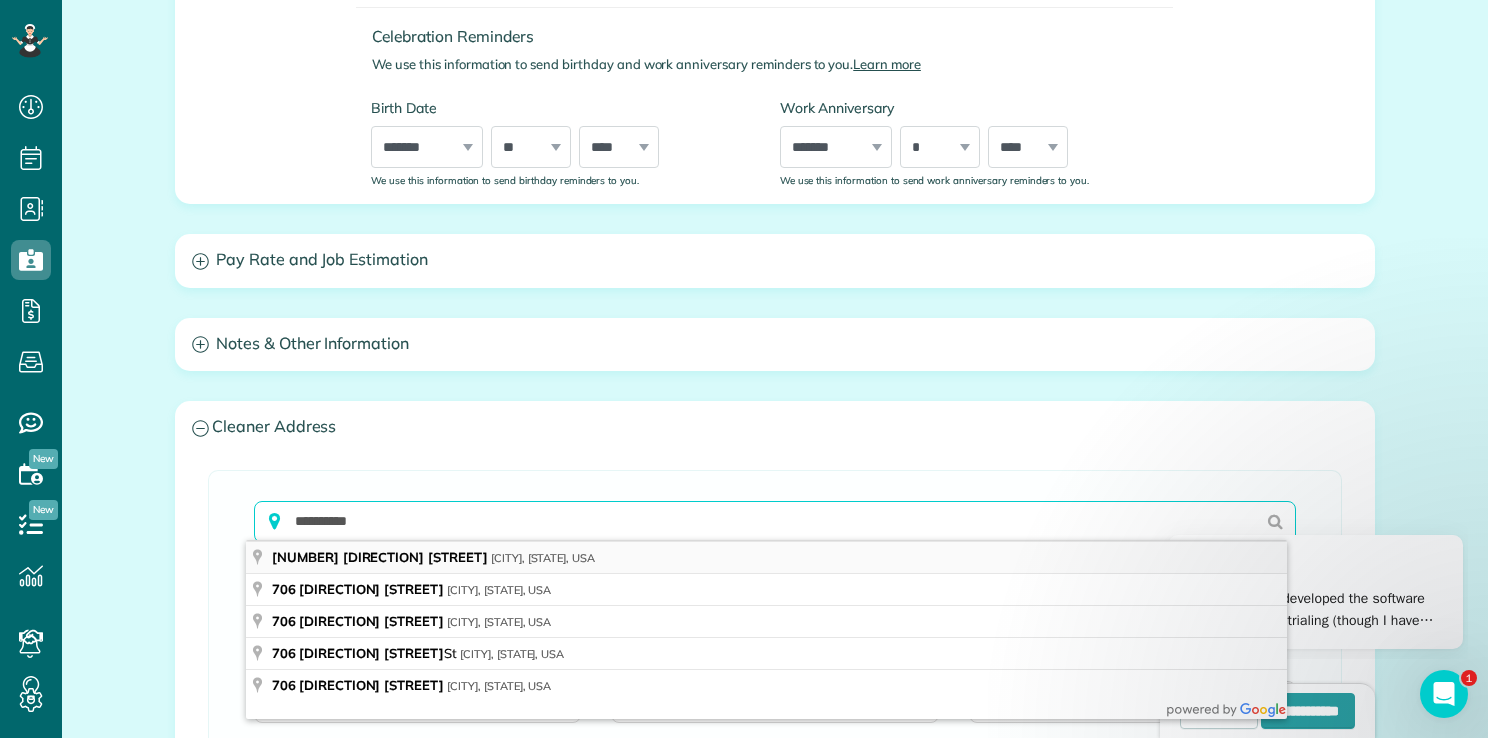 type on "**********" 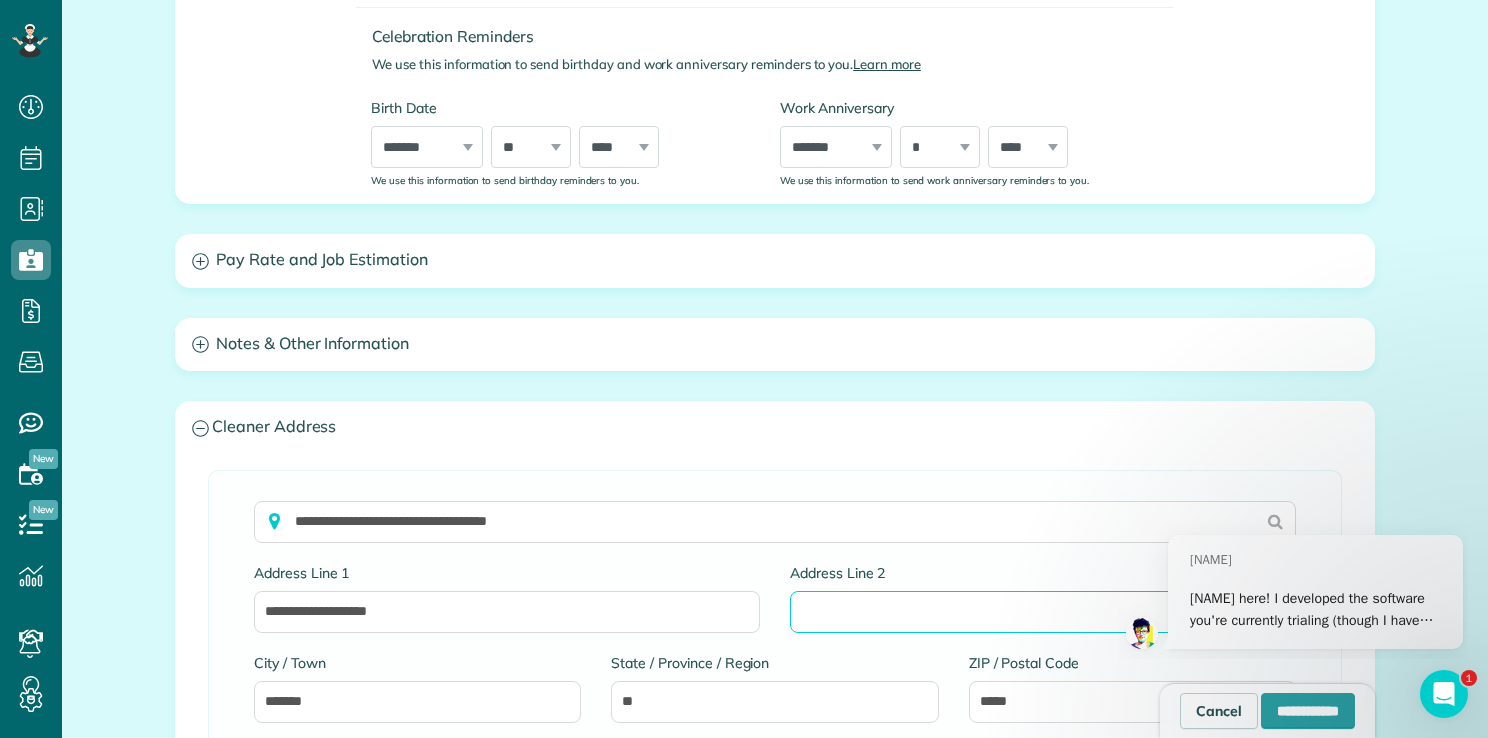 click on "Address Line 2" at bounding box center (1043, 612) 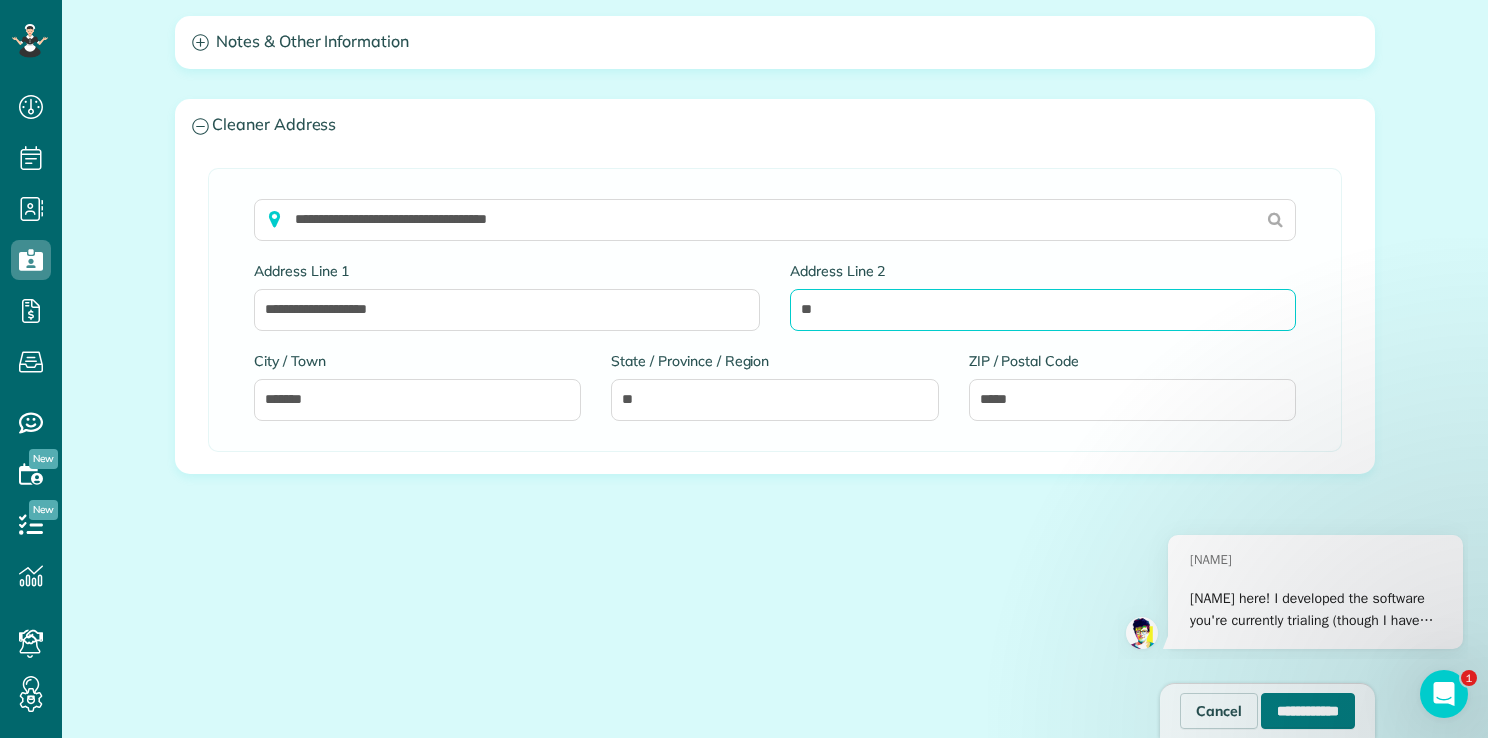 scroll, scrollTop: 1004, scrollLeft: 0, axis: vertical 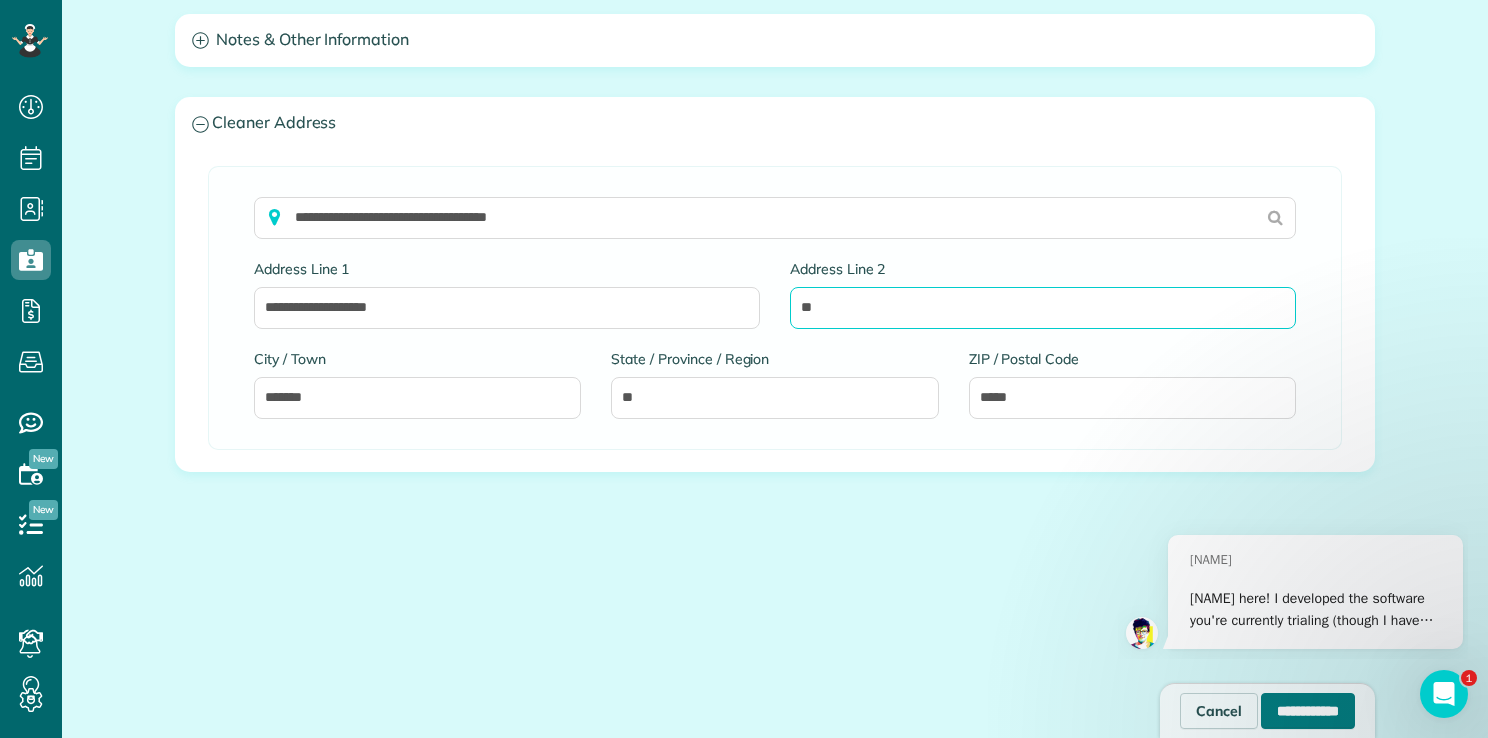 type on "**" 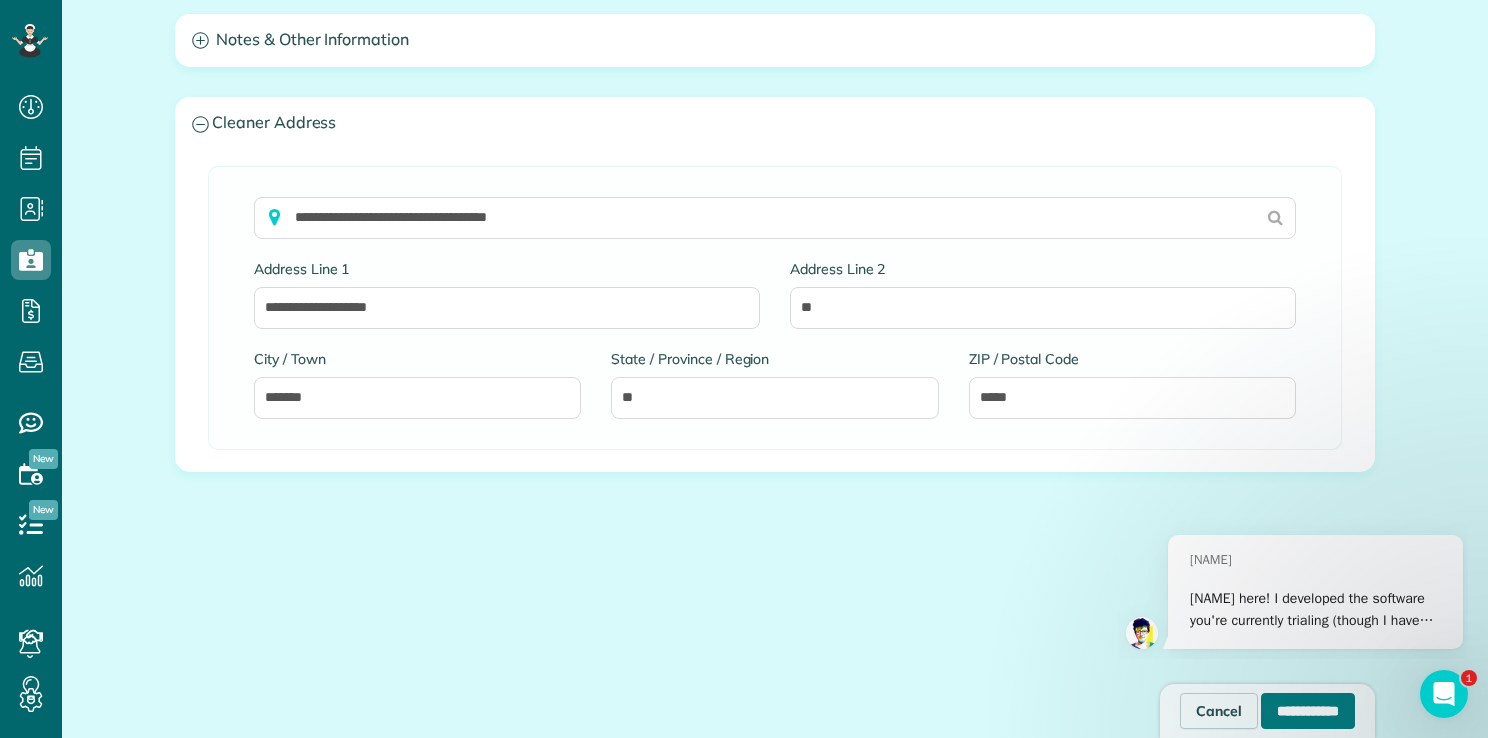 click on "**********" at bounding box center [1308, 711] 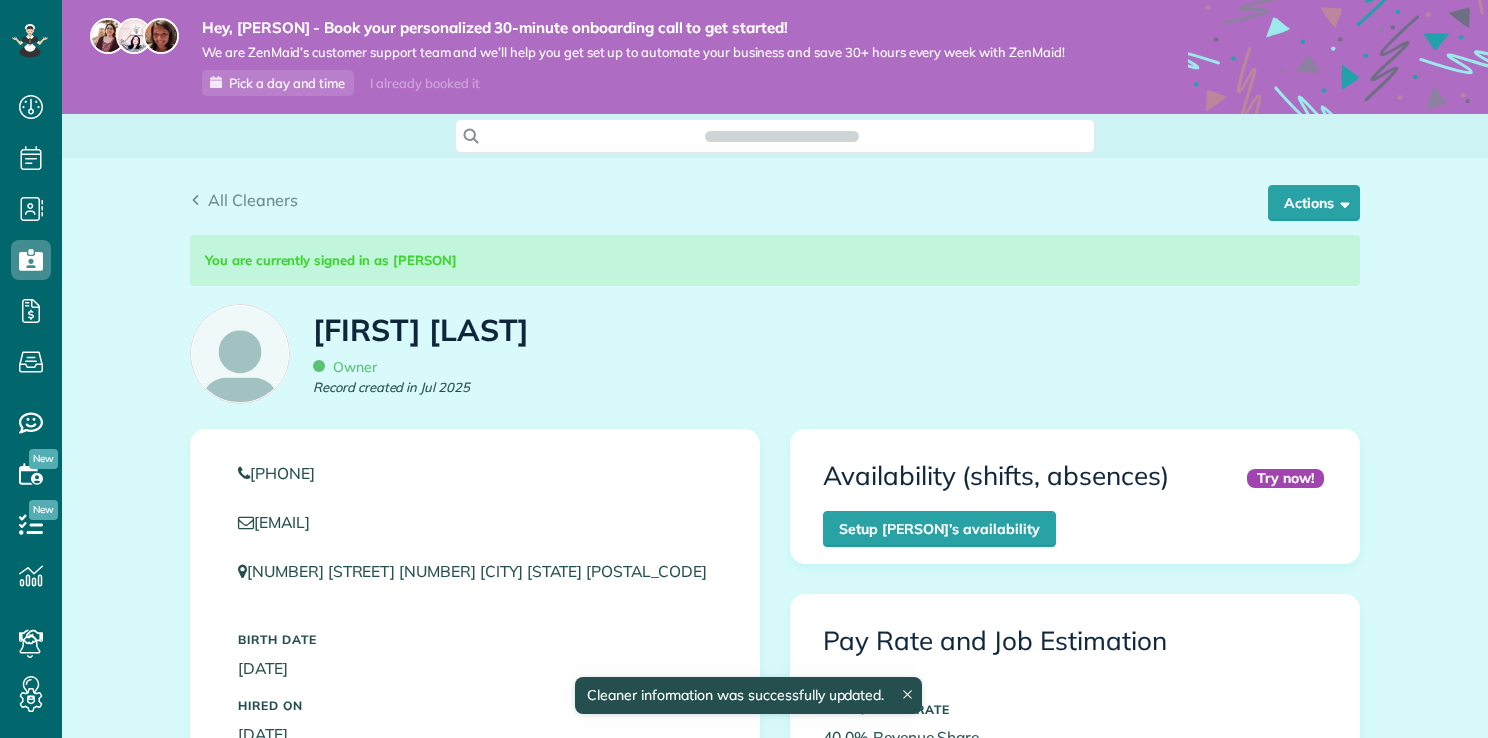 scroll, scrollTop: 0, scrollLeft: 0, axis: both 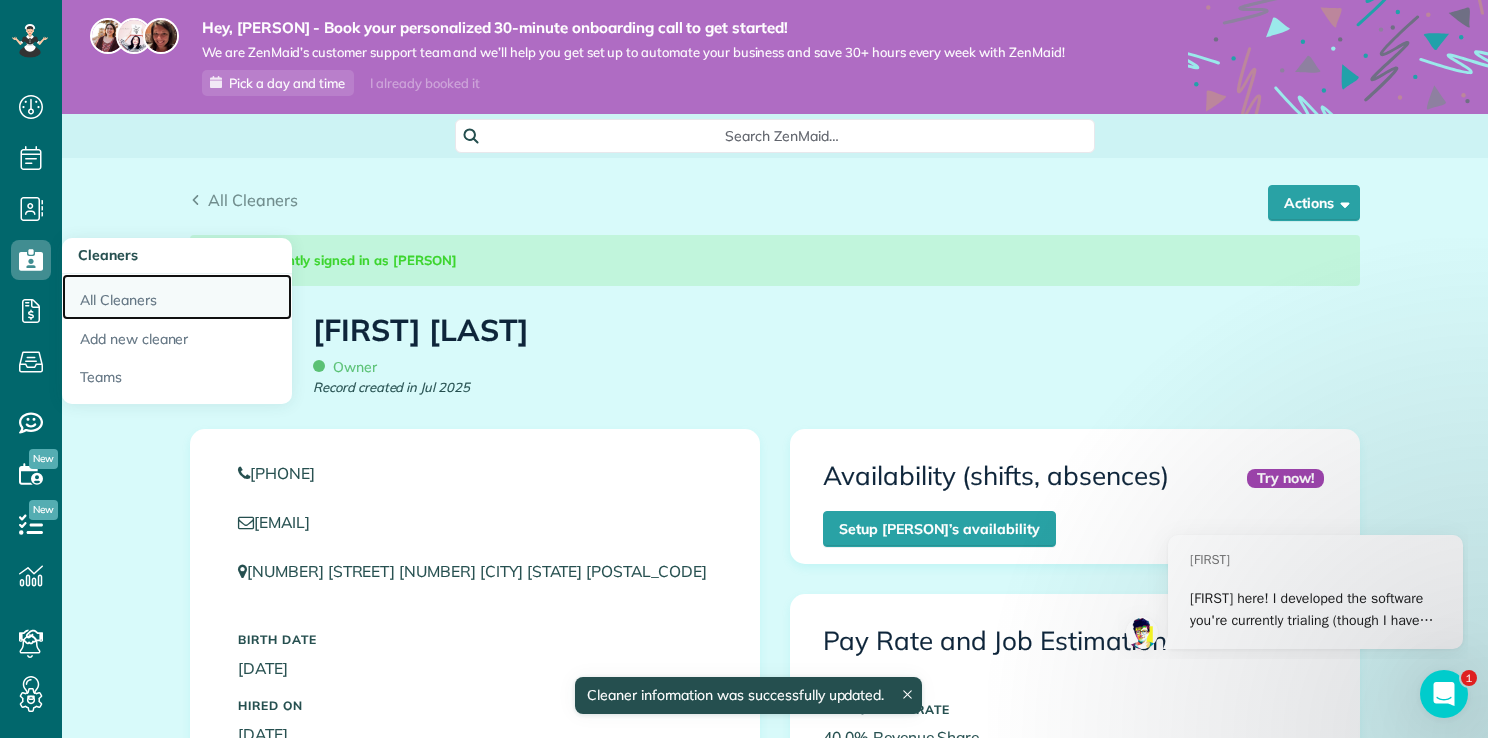 click on "All Cleaners" at bounding box center (177, 297) 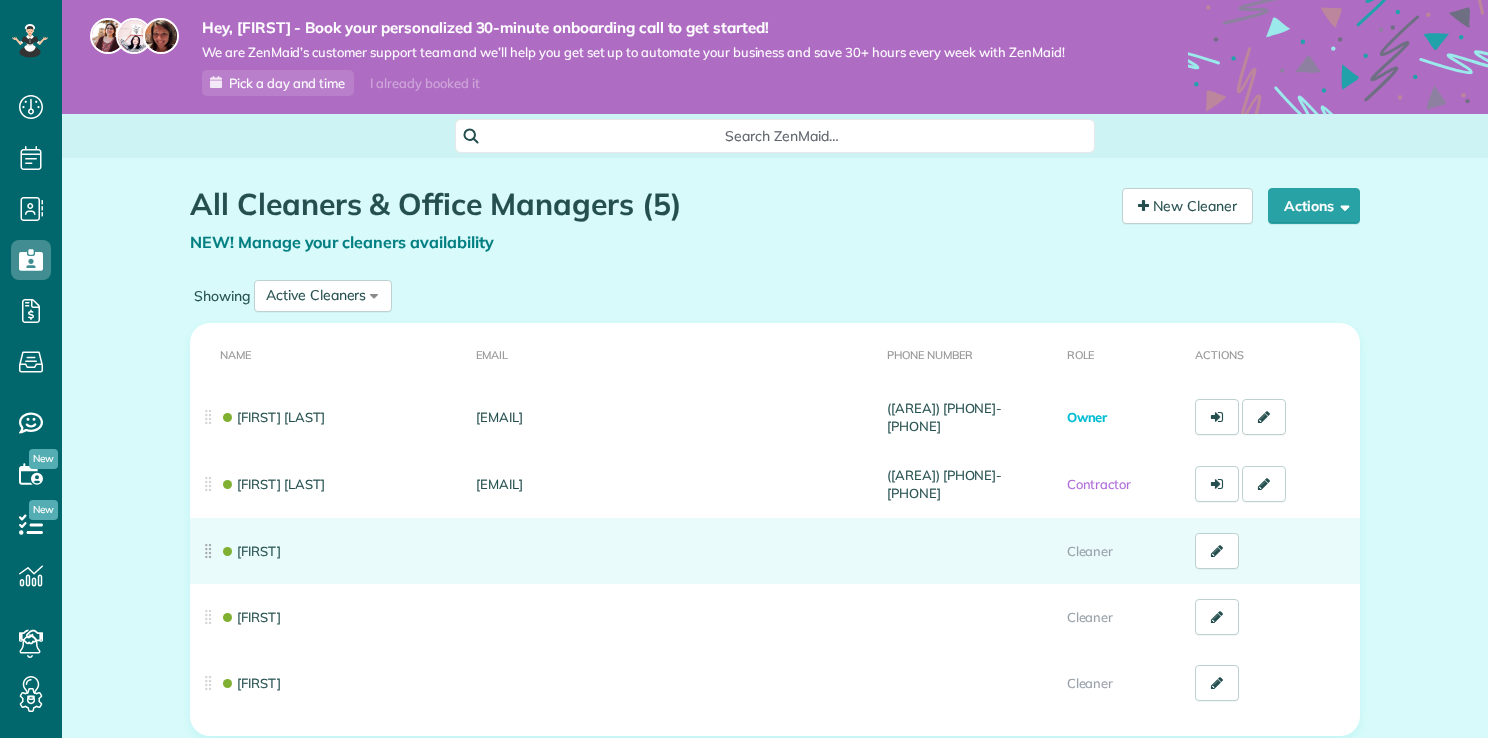 scroll, scrollTop: 0, scrollLeft: 0, axis: both 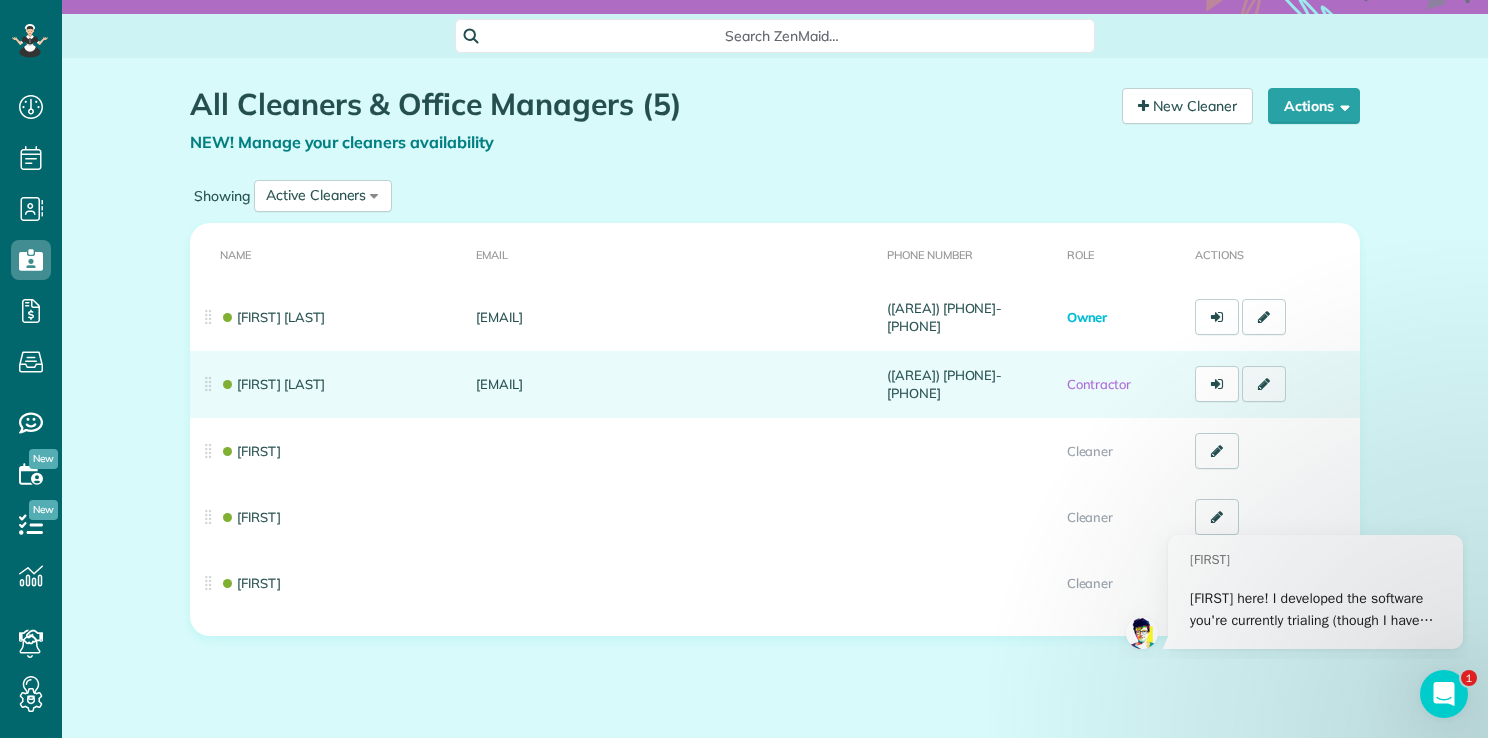 click at bounding box center (1264, 384) 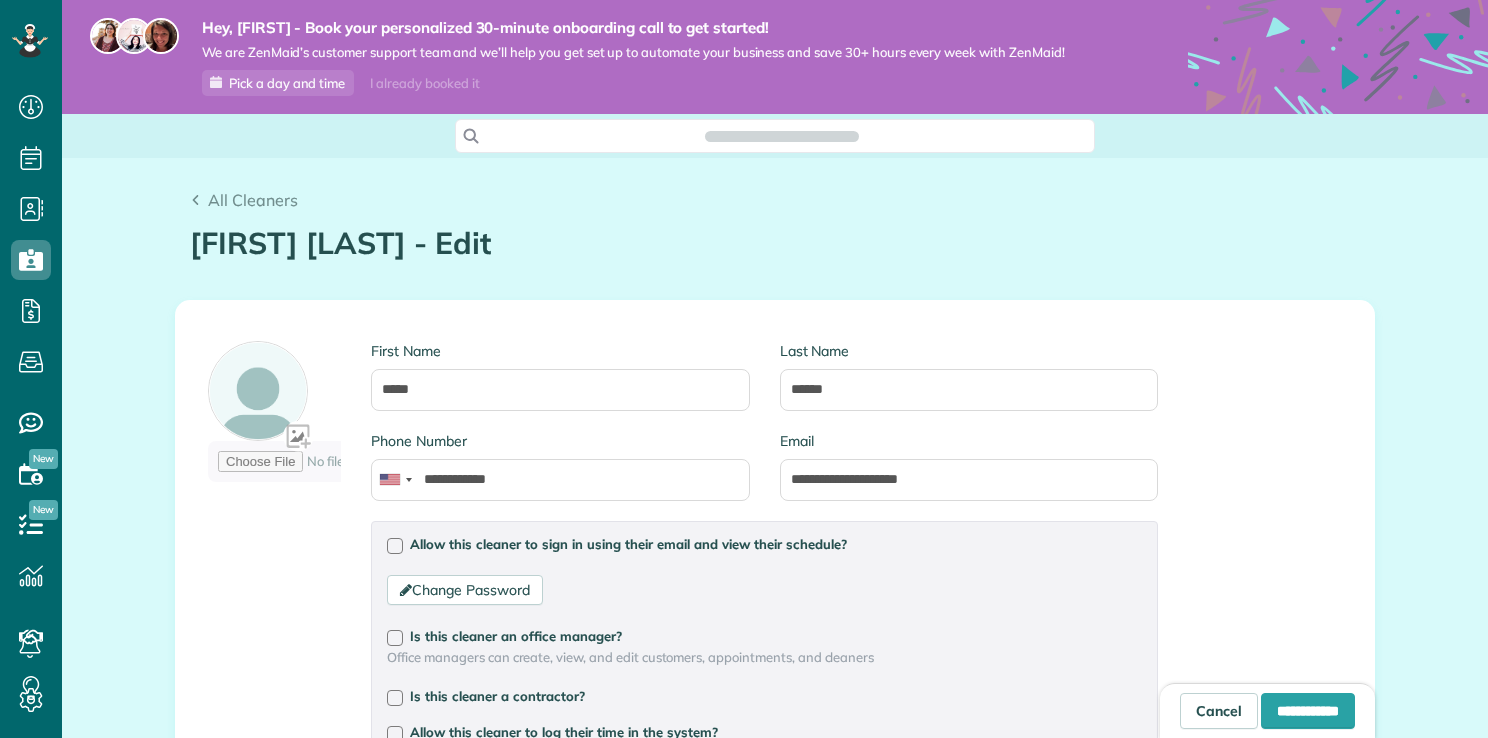 scroll, scrollTop: 0, scrollLeft: 0, axis: both 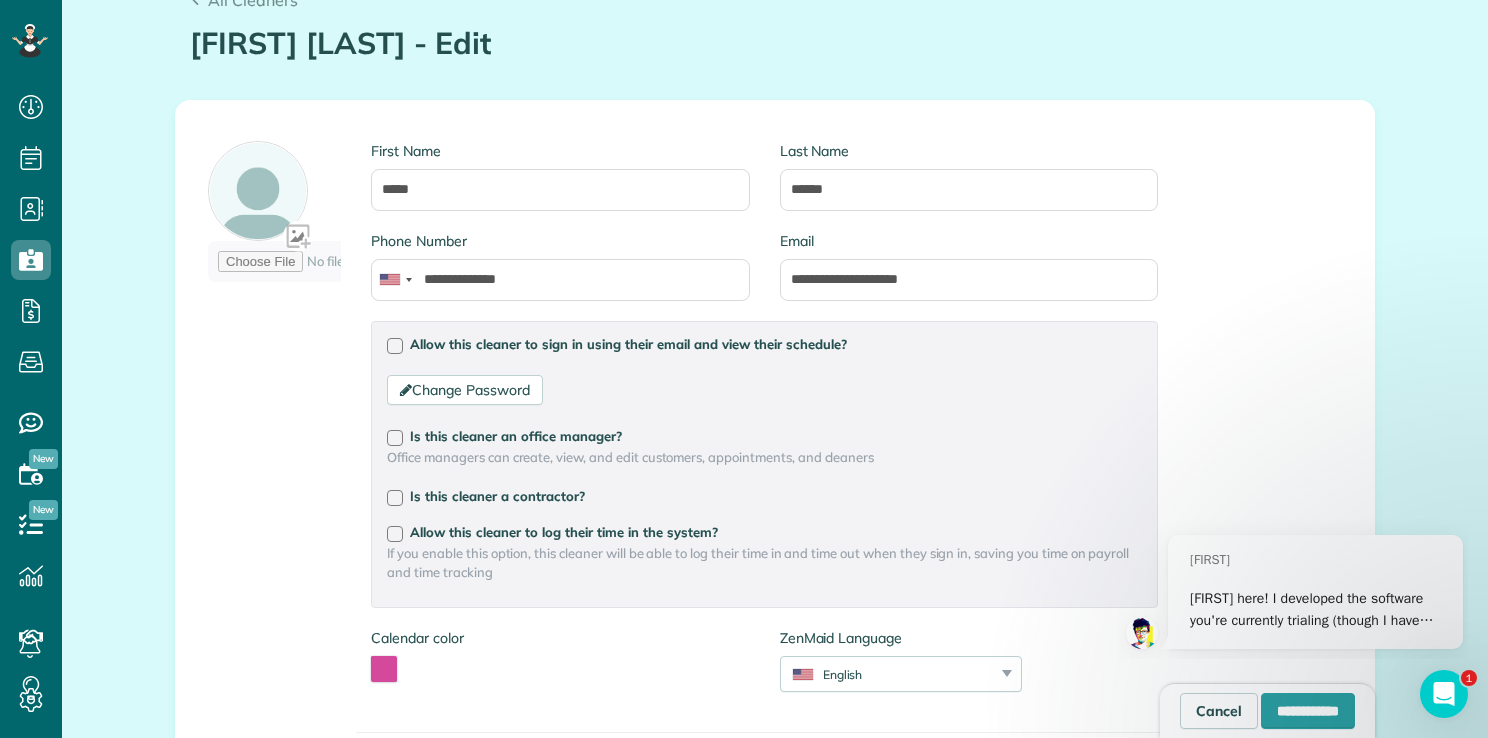 click at bounding box center (274, 216) 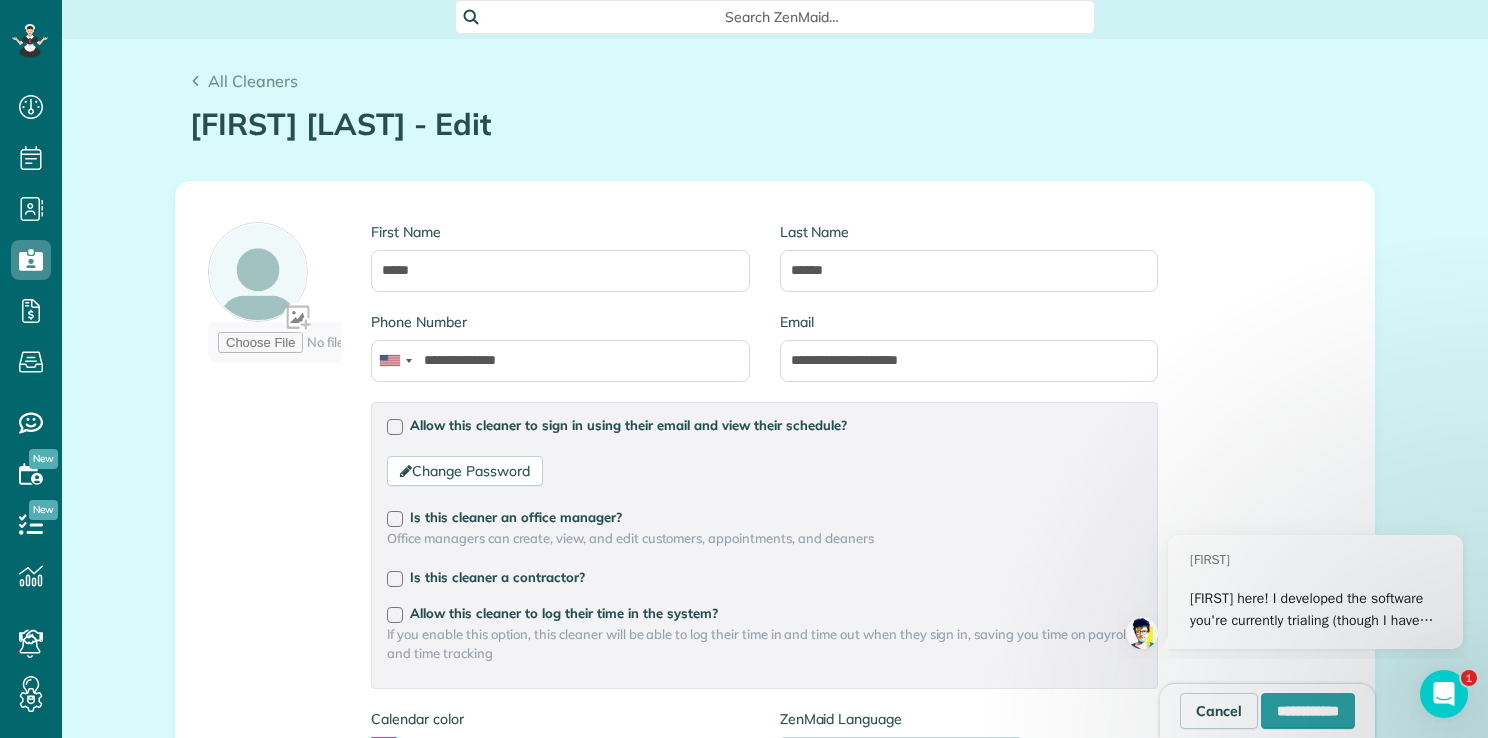 scroll, scrollTop: 0, scrollLeft: 0, axis: both 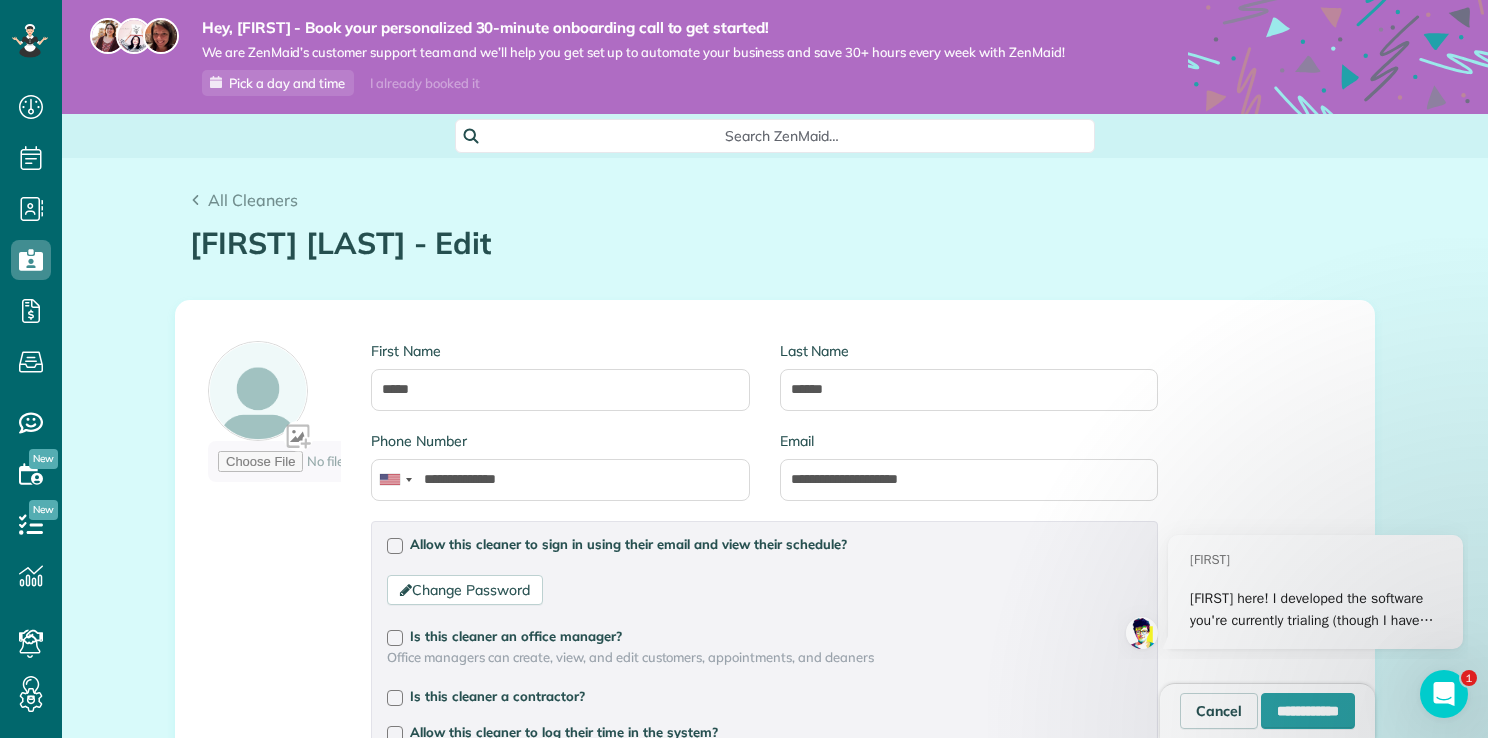click on "[FIRST] [LAST] - Edit" at bounding box center [775, 243] 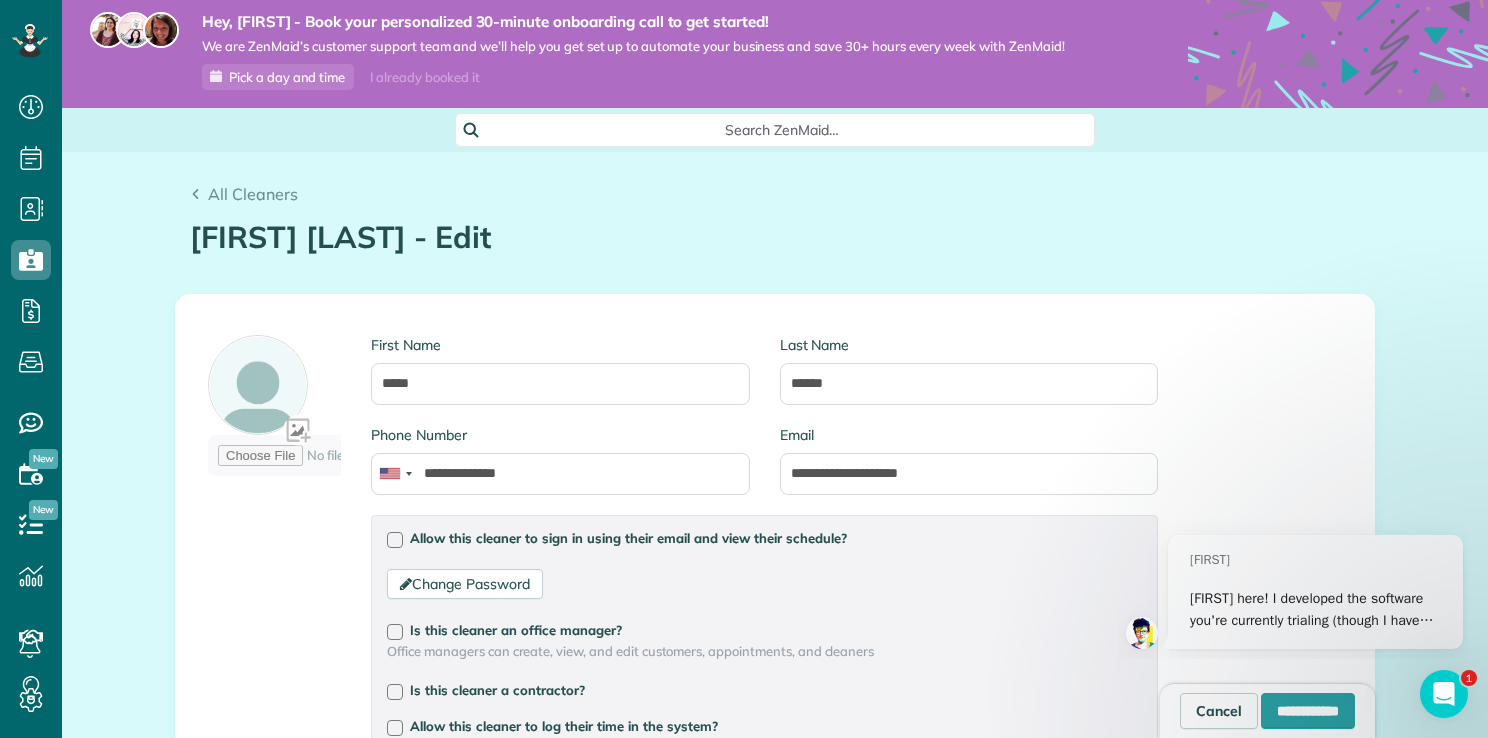 scroll, scrollTop: 0, scrollLeft: 0, axis: both 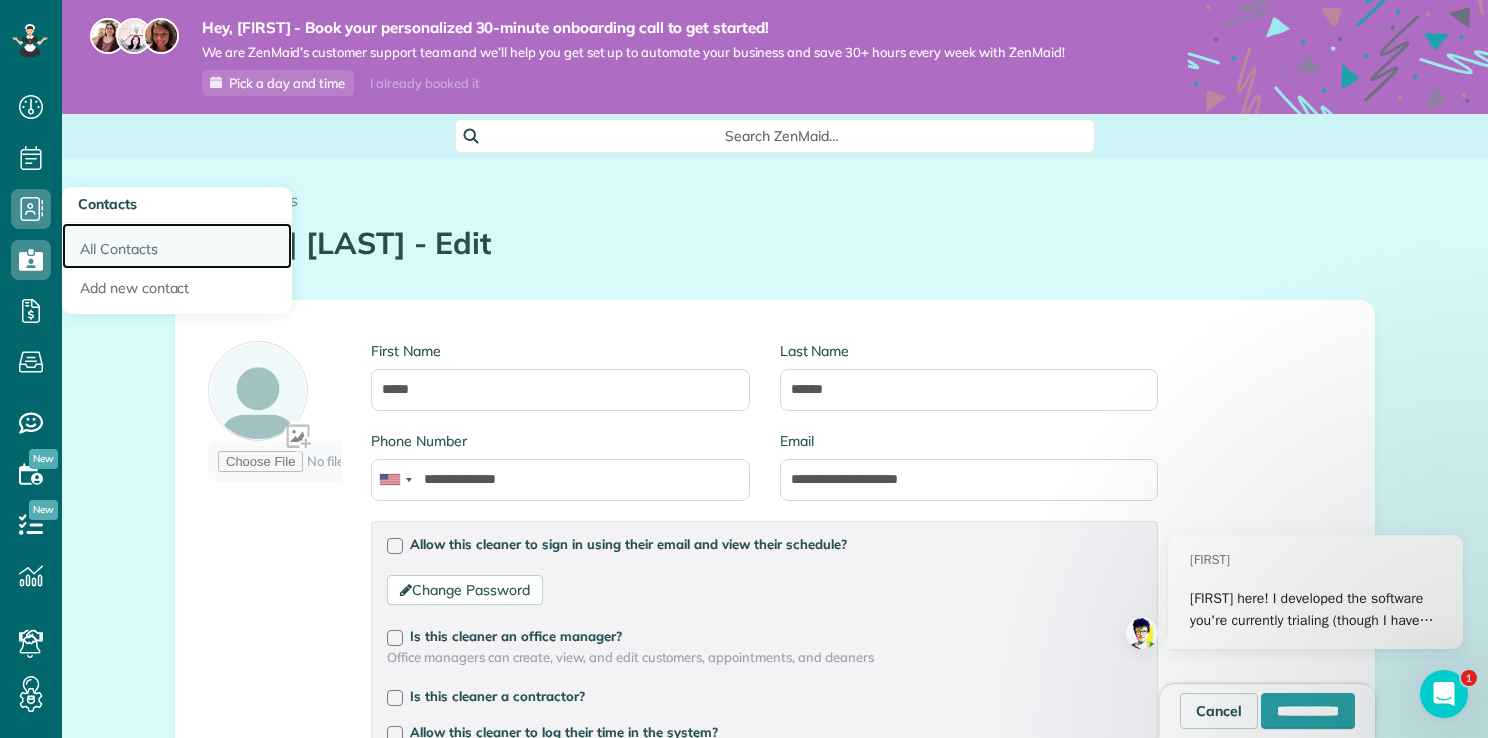 click on "All Contacts" at bounding box center (177, 246) 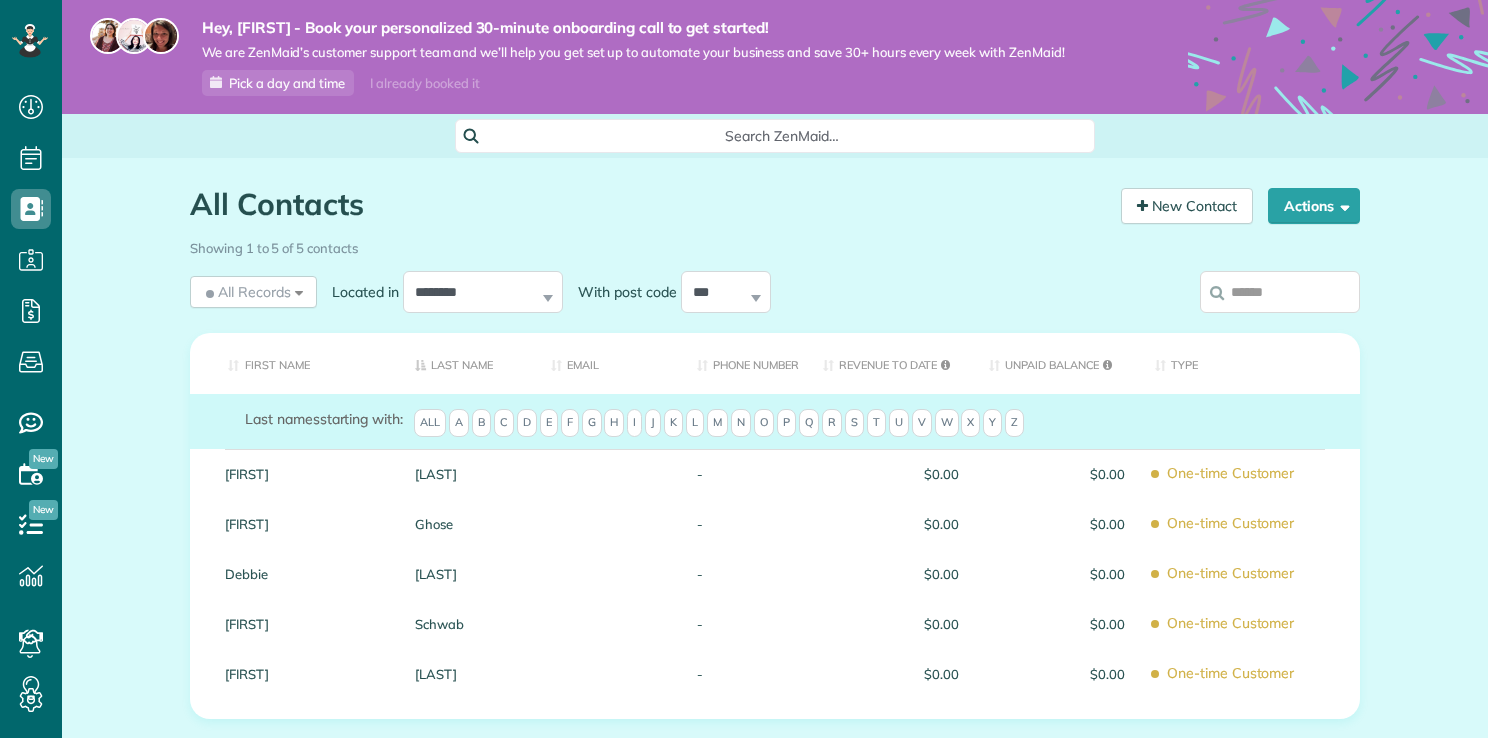 scroll, scrollTop: 0, scrollLeft: 0, axis: both 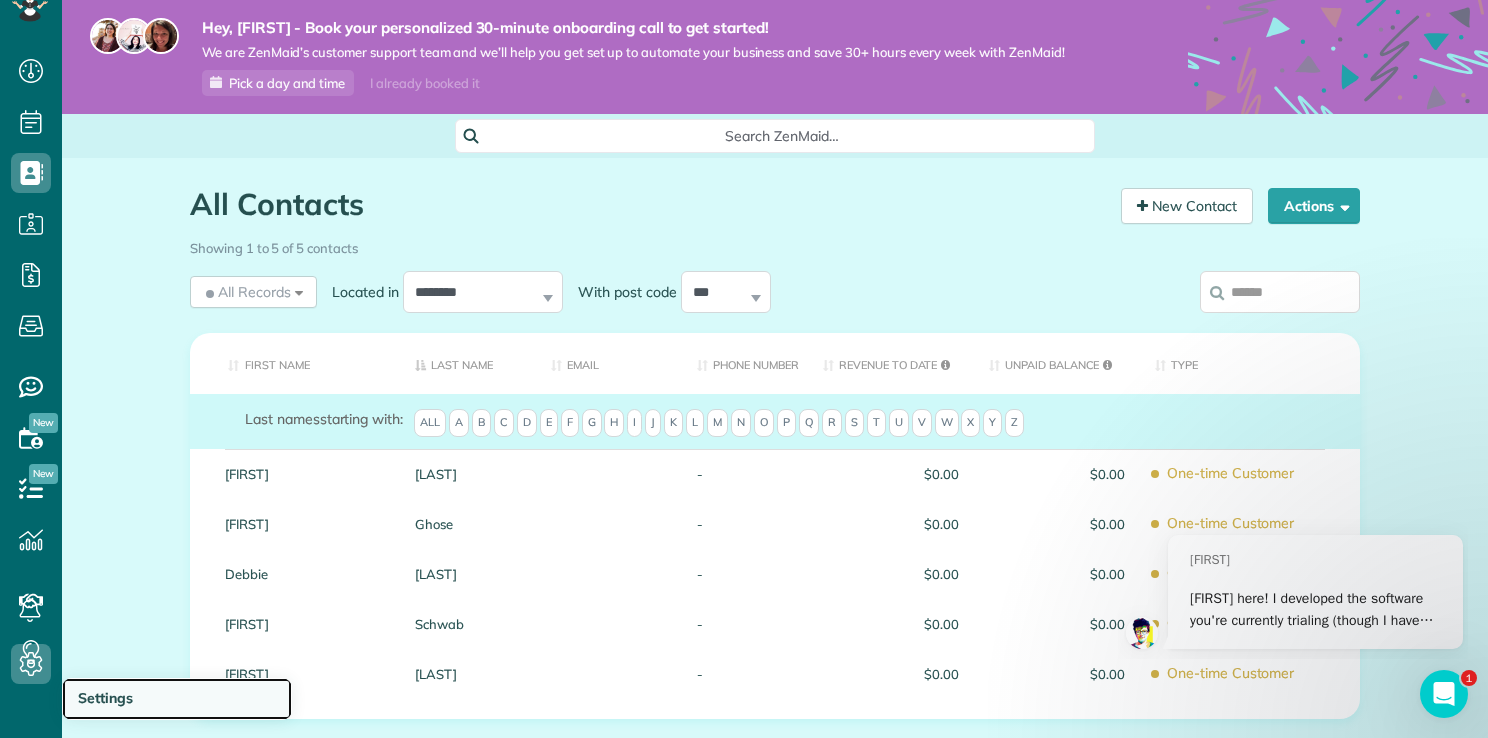 click on "Settings" at bounding box center [105, 698] 